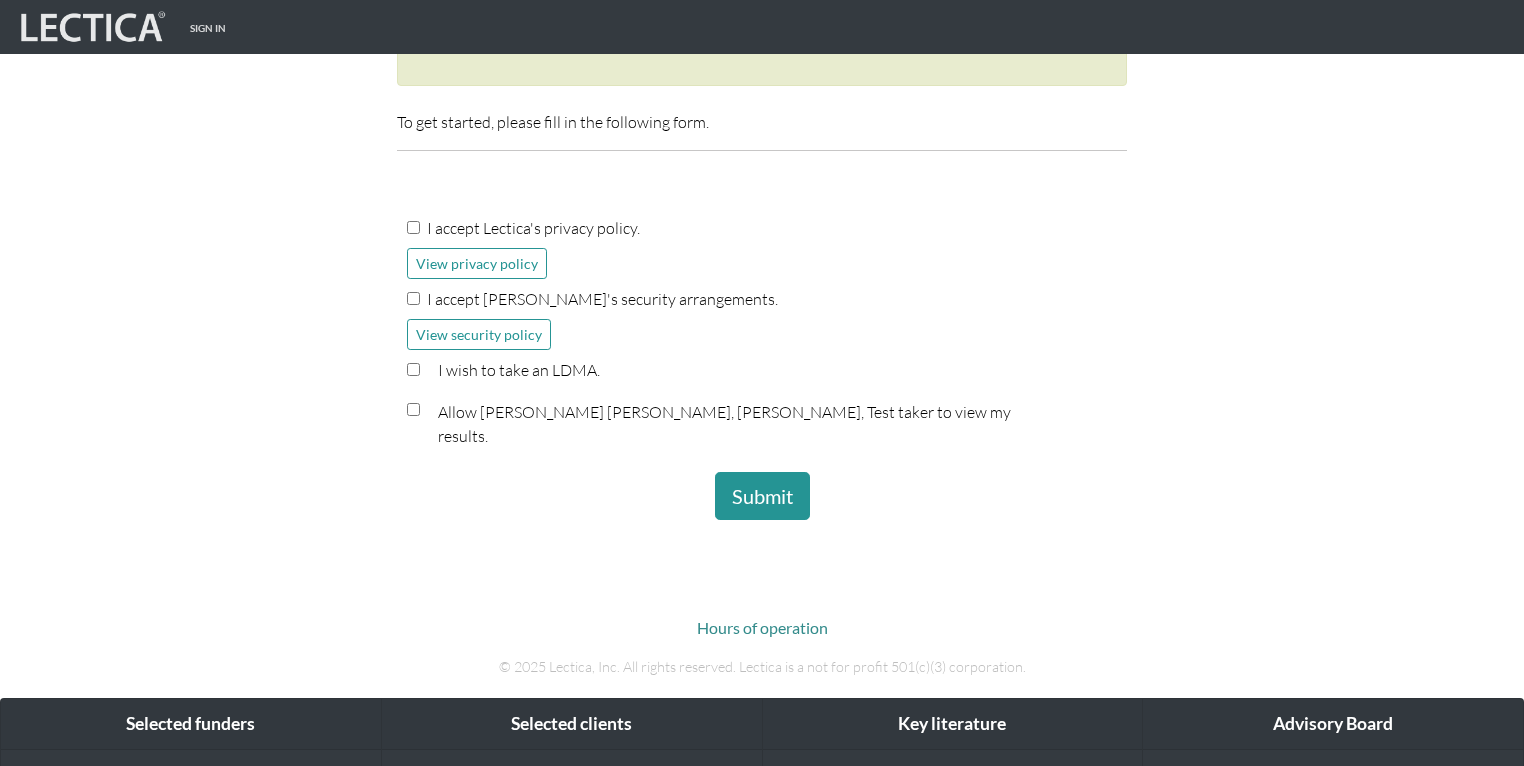scroll, scrollTop: 480, scrollLeft: 0, axis: vertical 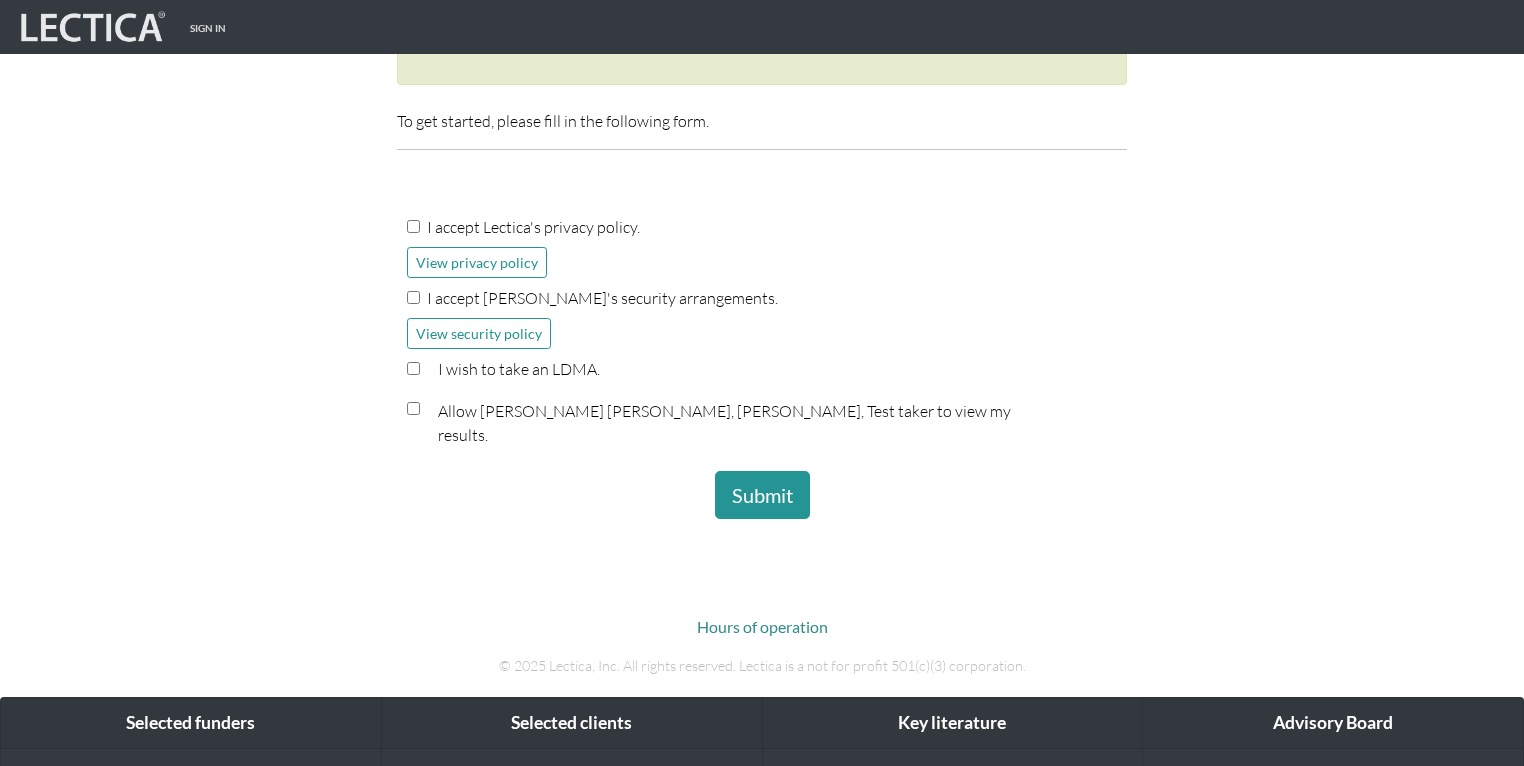 click on "I accept Lectica's privacy policy." at bounding box center [533, 227] 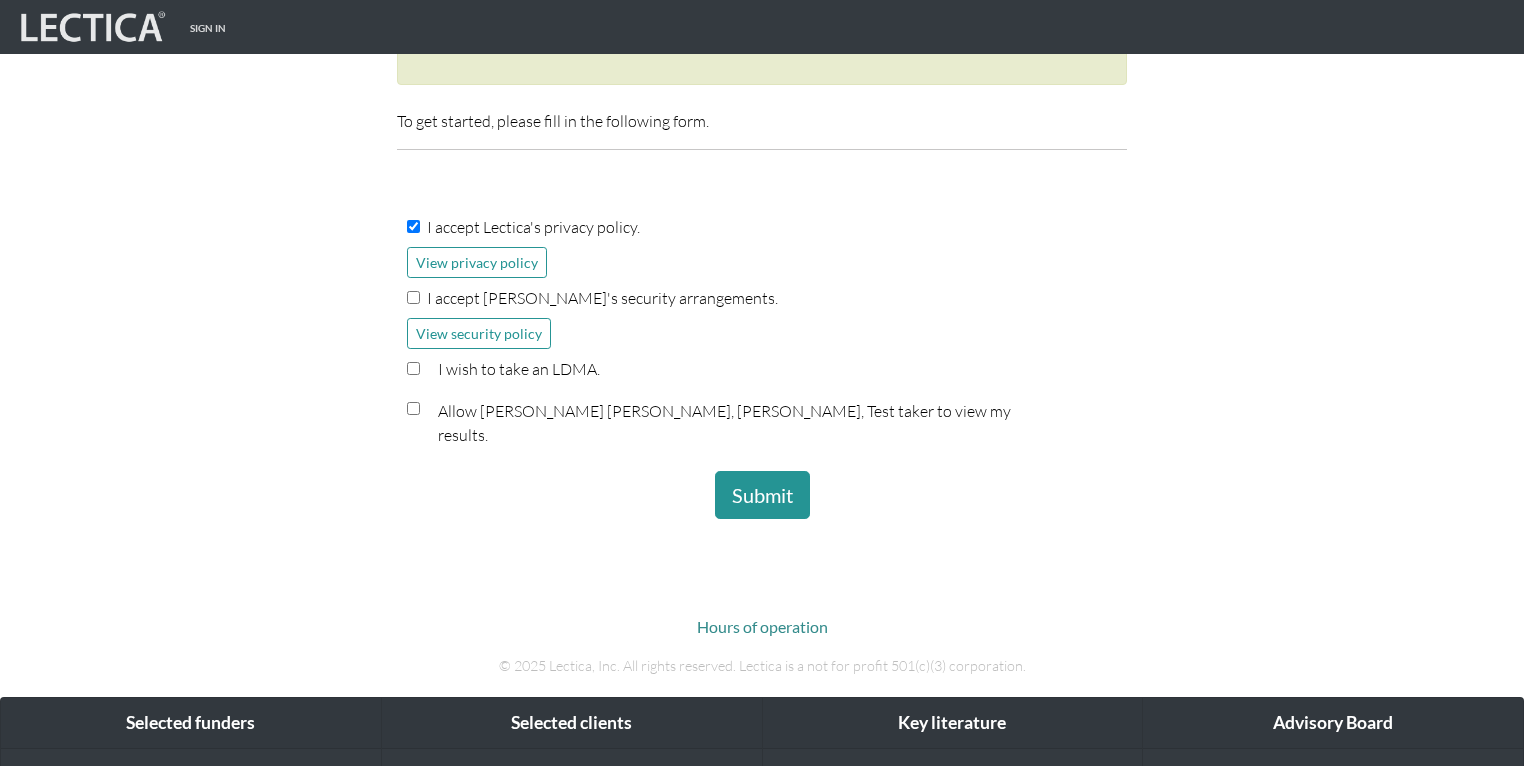 click on "I accept Lectica's security arrangements." at bounding box center (602, 298) 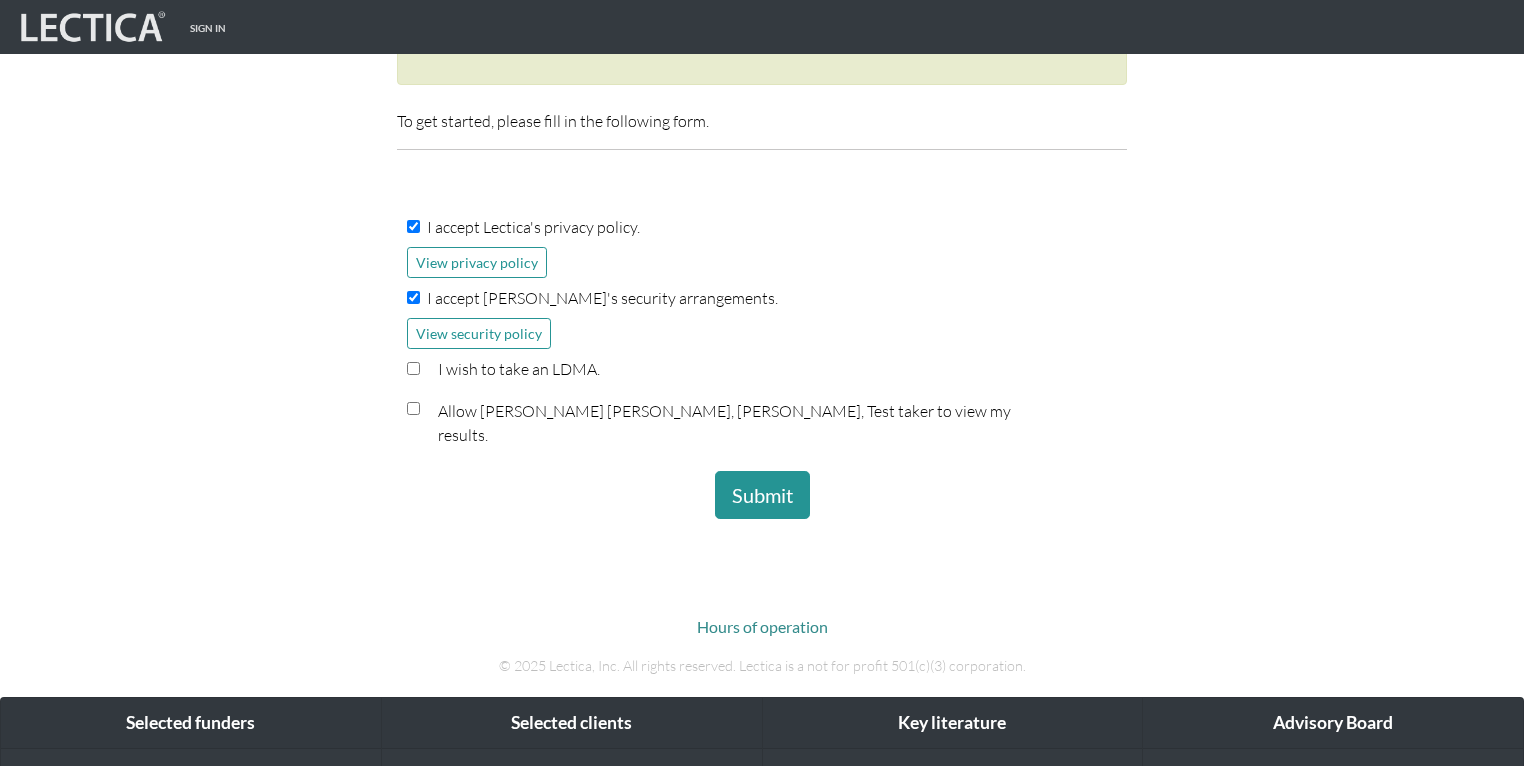 click on "I wish to take an LDMA." at bounding box center (748, 369) 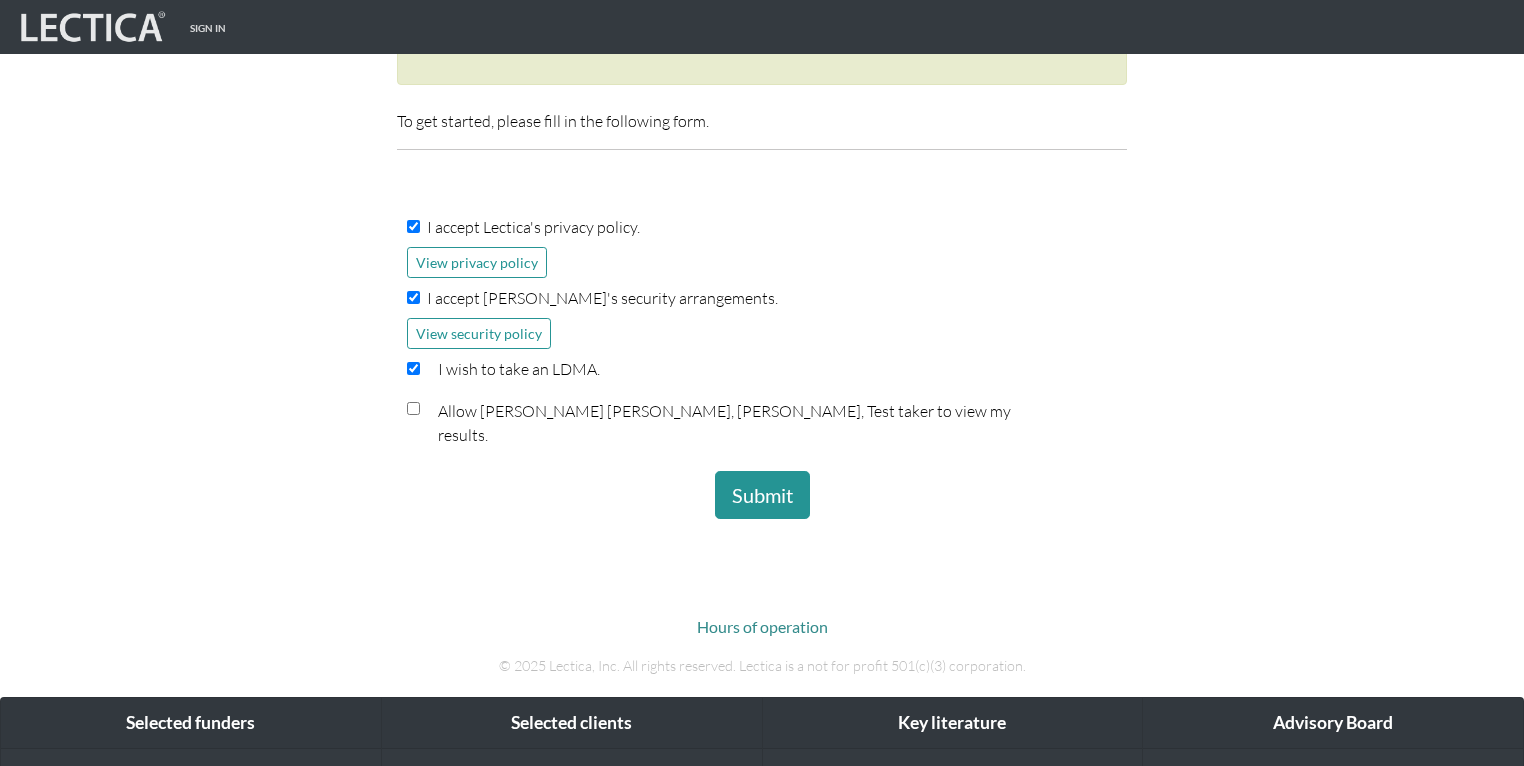 click on "Allow Norio Suzuki, Yuki Okuno, Kotono Matsushita, Test taker to view my results." at bounding box center [731, 423] 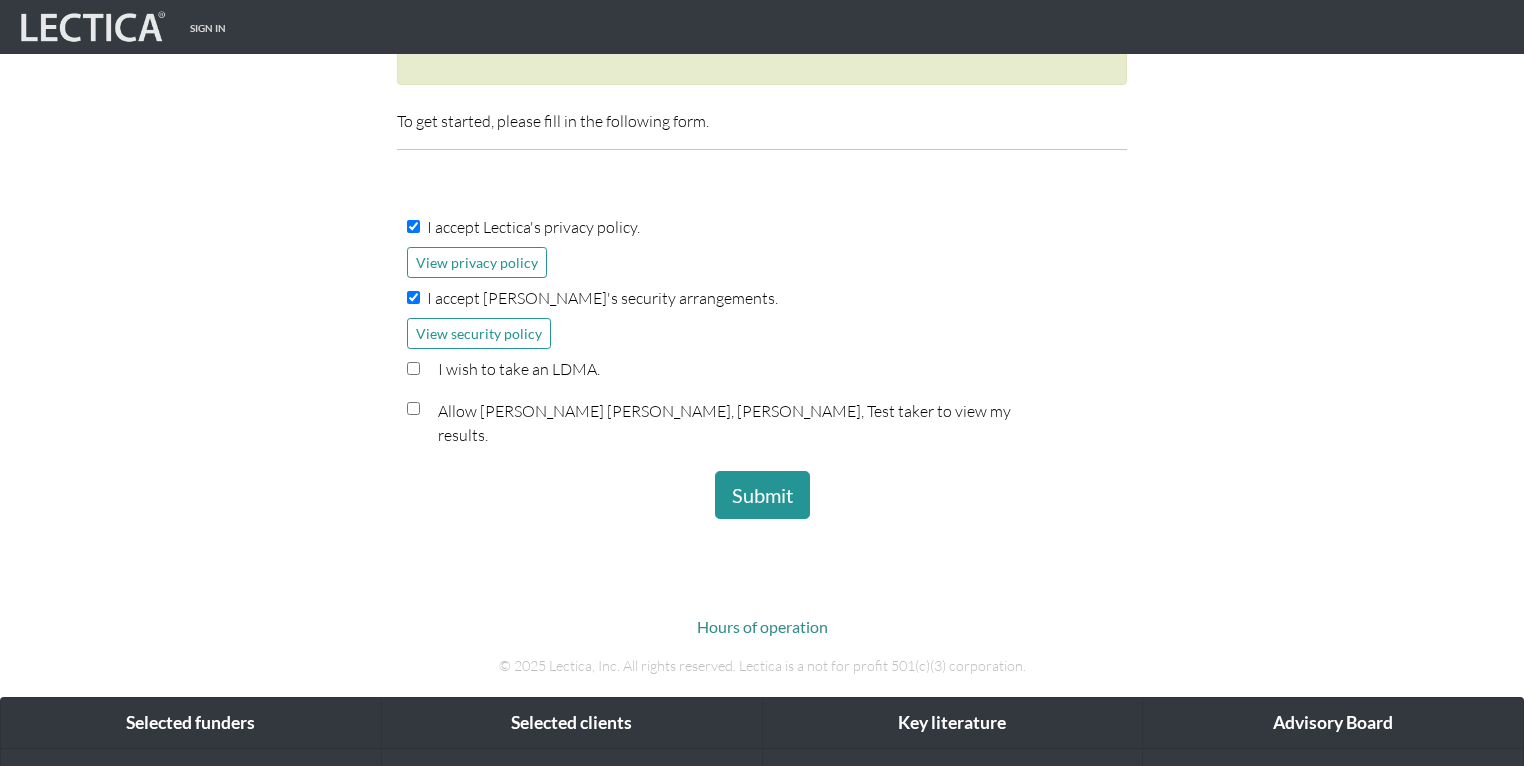 scroll, scrollTop: 720, scrollLeft: 0, axis: vertical 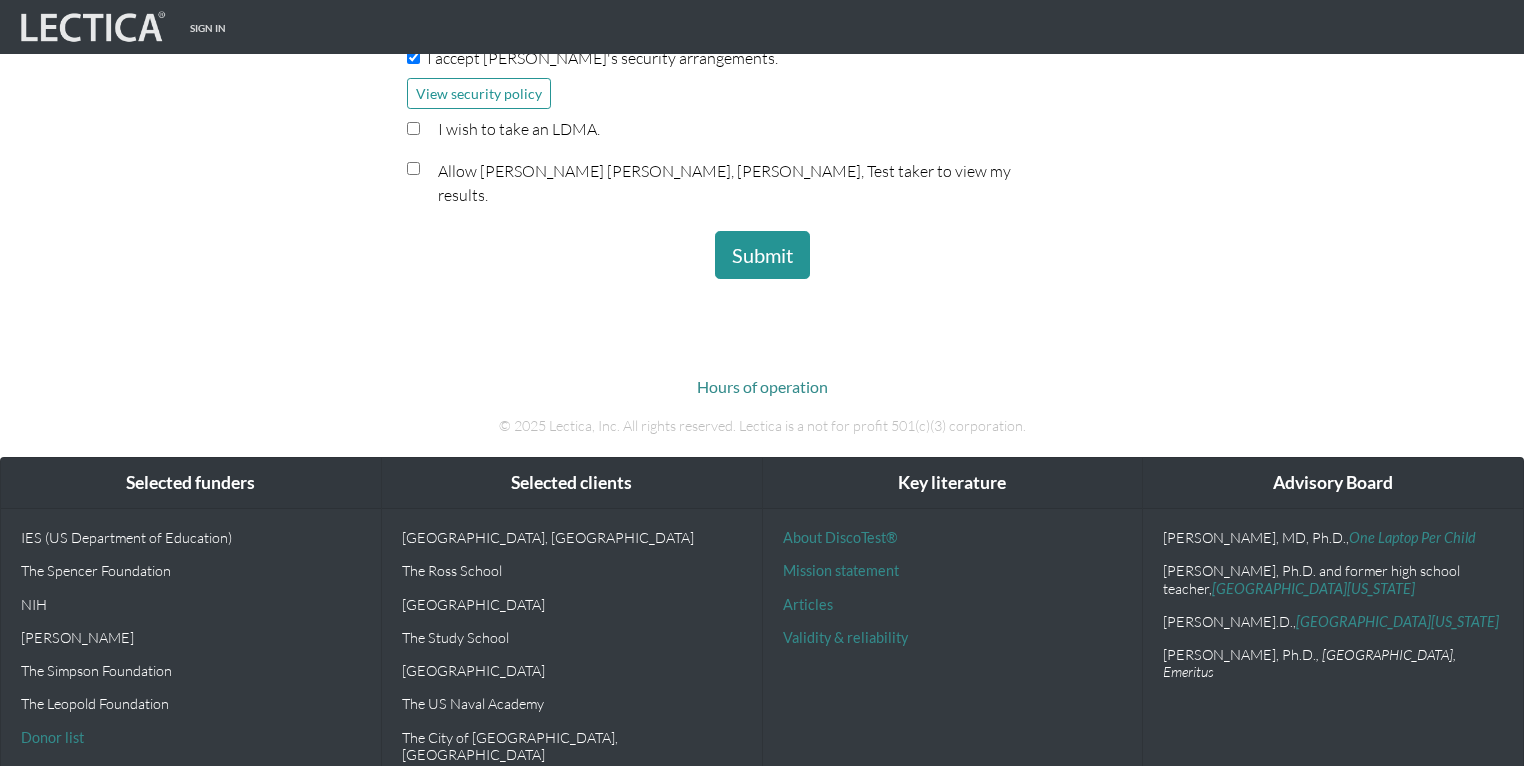 click on "Allow Norio Suzuki, Yuki Okuno, Kotono Matsushita, Test taker to view my results." at bounding box center (731, 183) 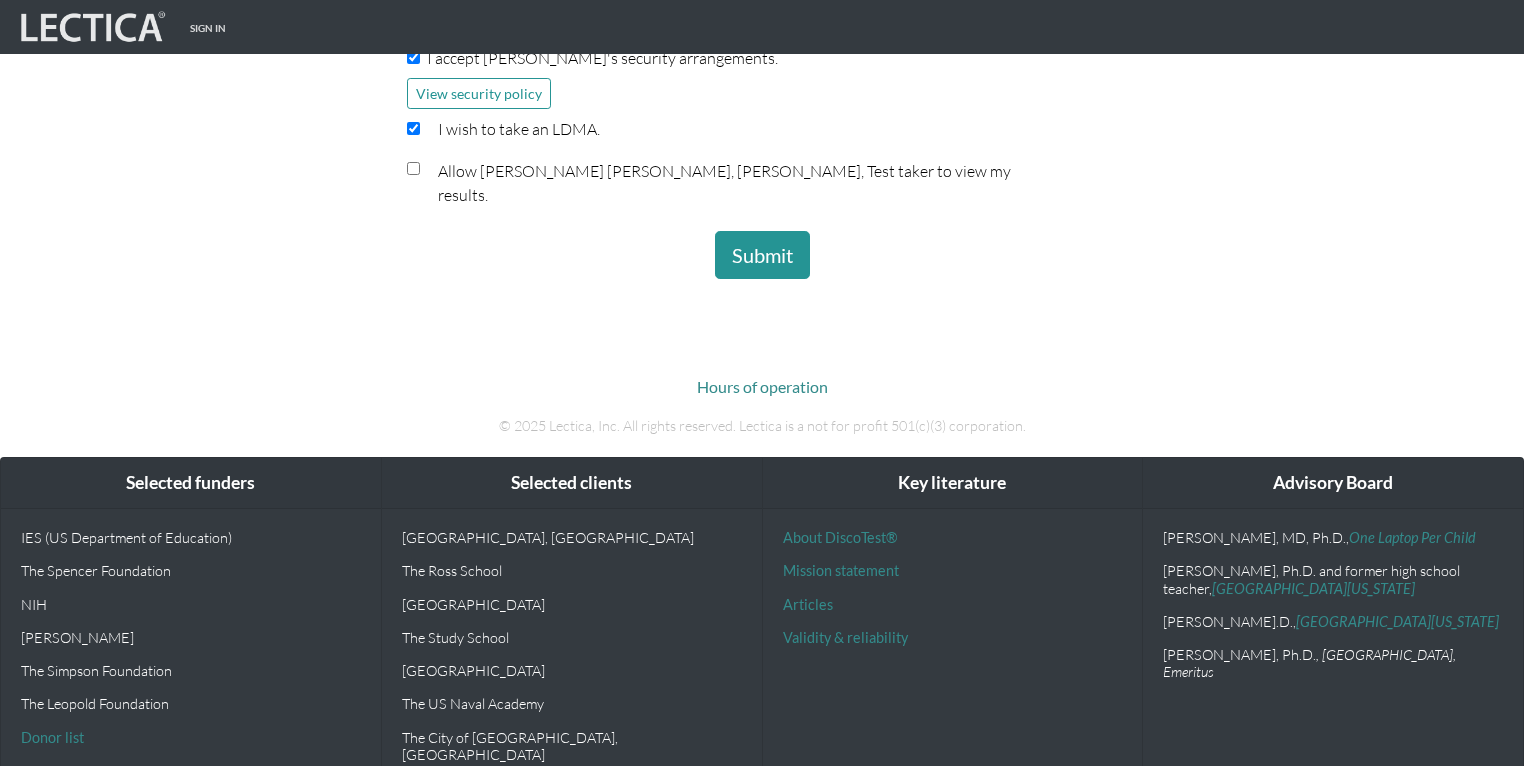 click on "Allow Norio Suzuki, Yuki Okuno, Kotono Matsushita, Test taker to view my results." at bounding box center [731, 183] 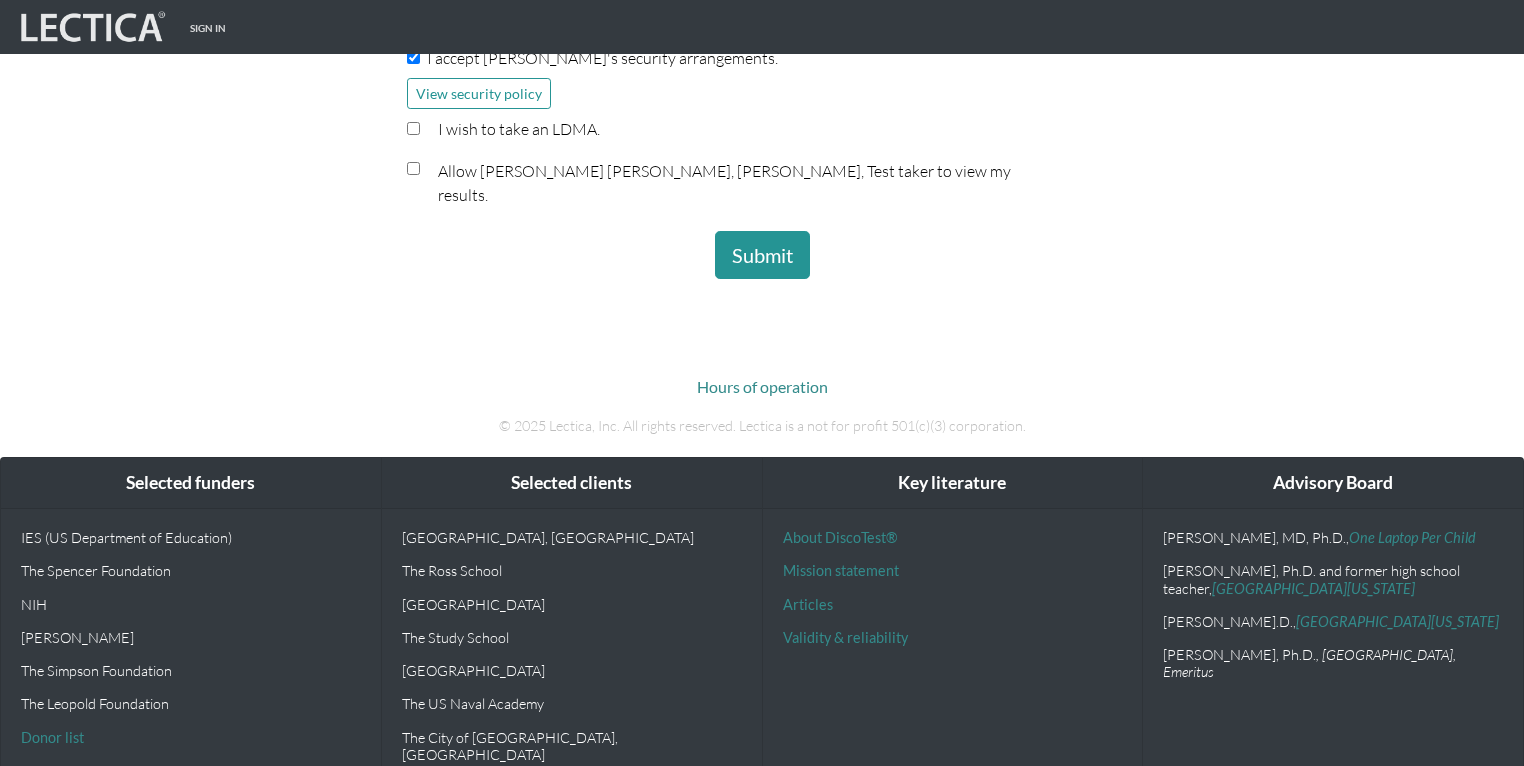 click on "Allow Norio Suzuki, Yuki Okuno, Kotono Matsushita, Test taker to view my results." at bounding box center [743, 186] 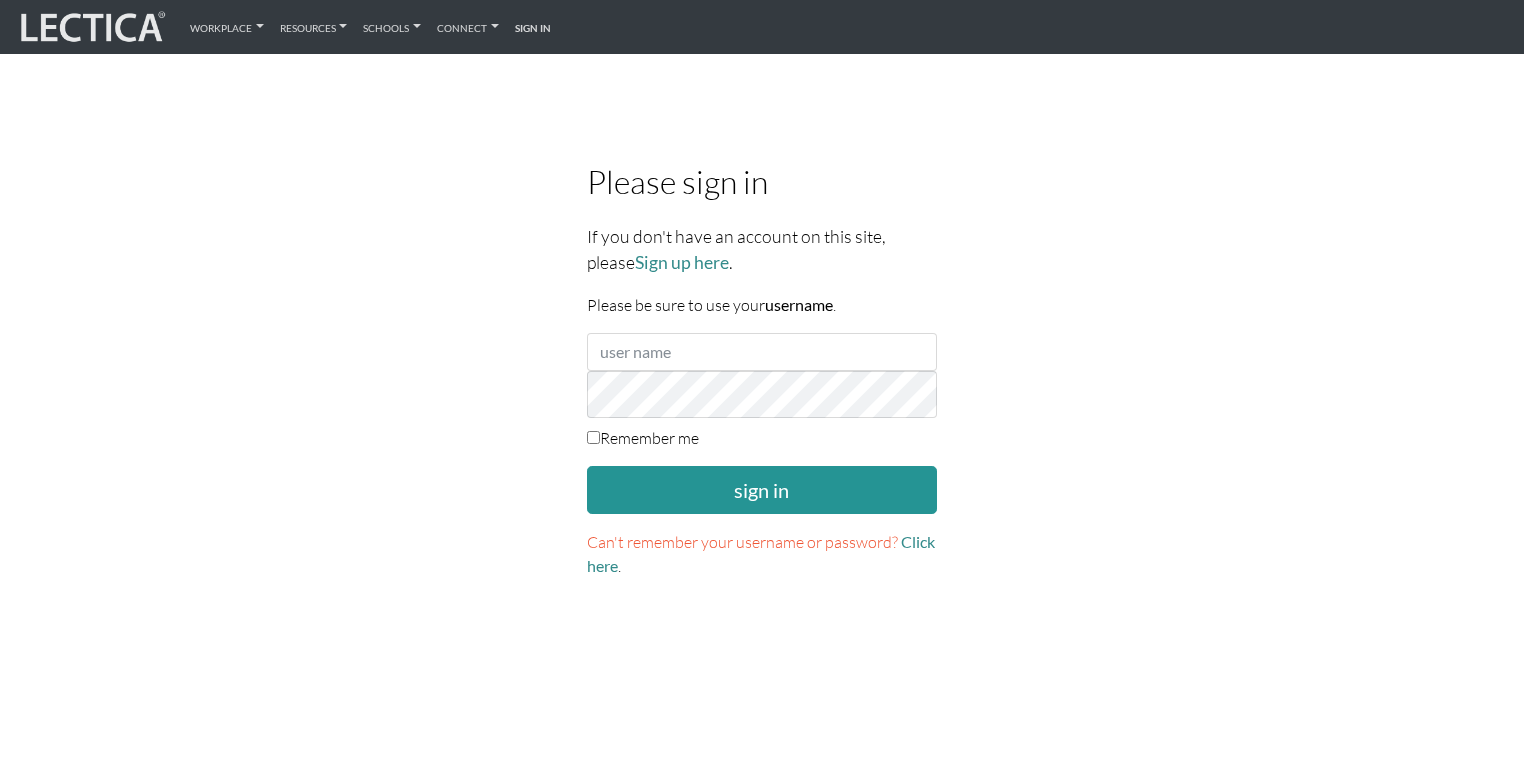scroll, scrollTop: 0, scrollLeft: 0, axis: both 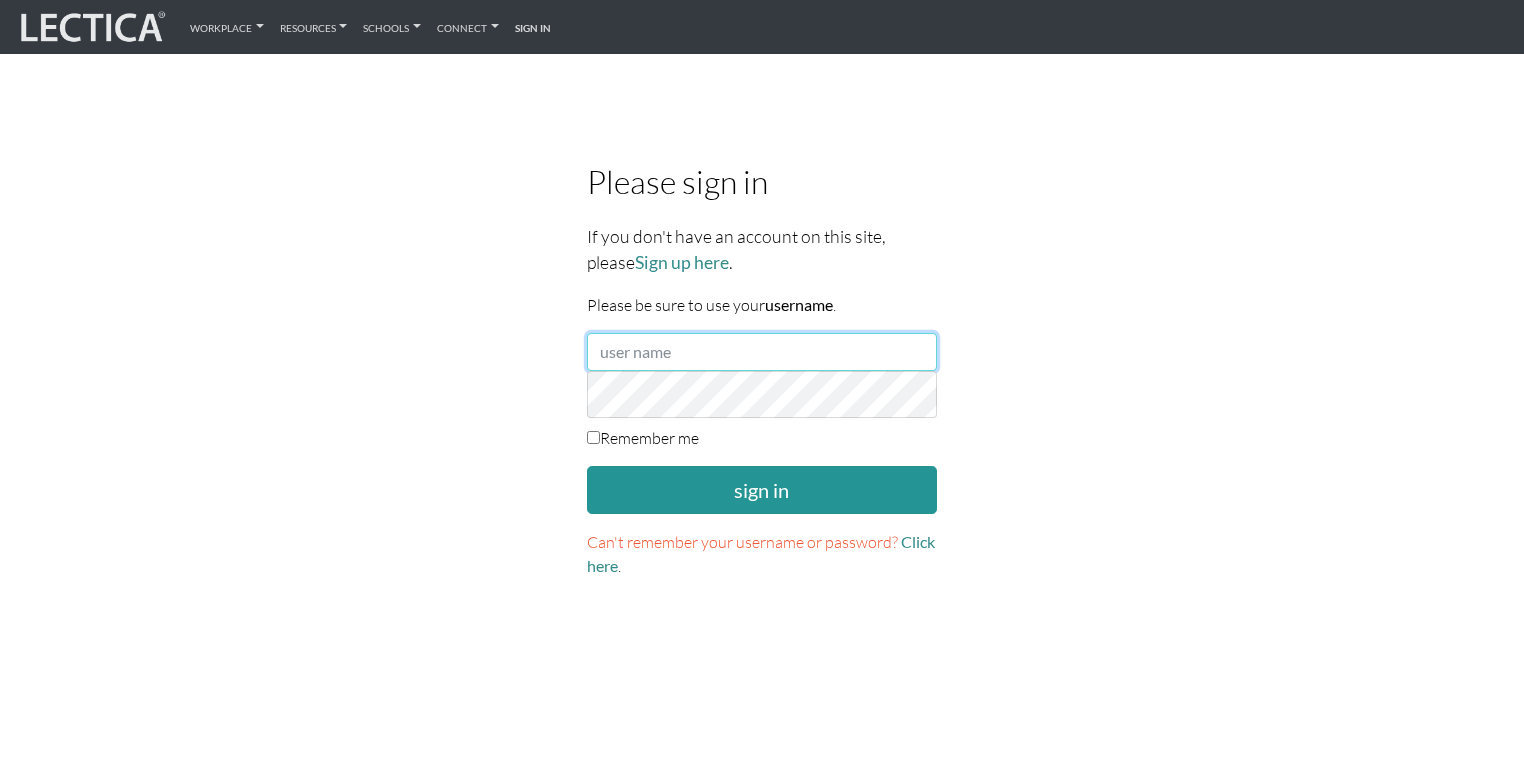 type on "y.y.en" 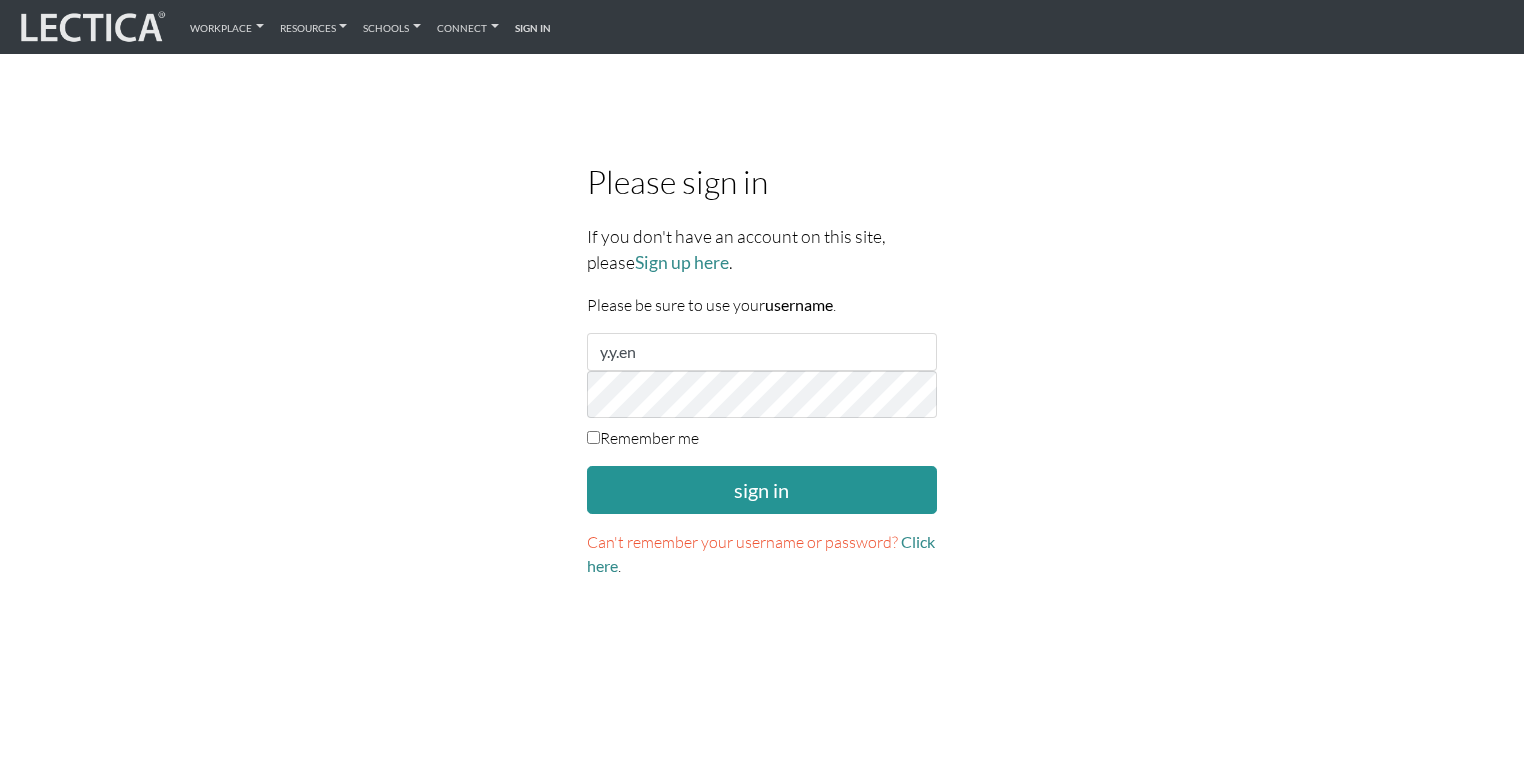 click on "Remember me" at bounding box center [643, 438] 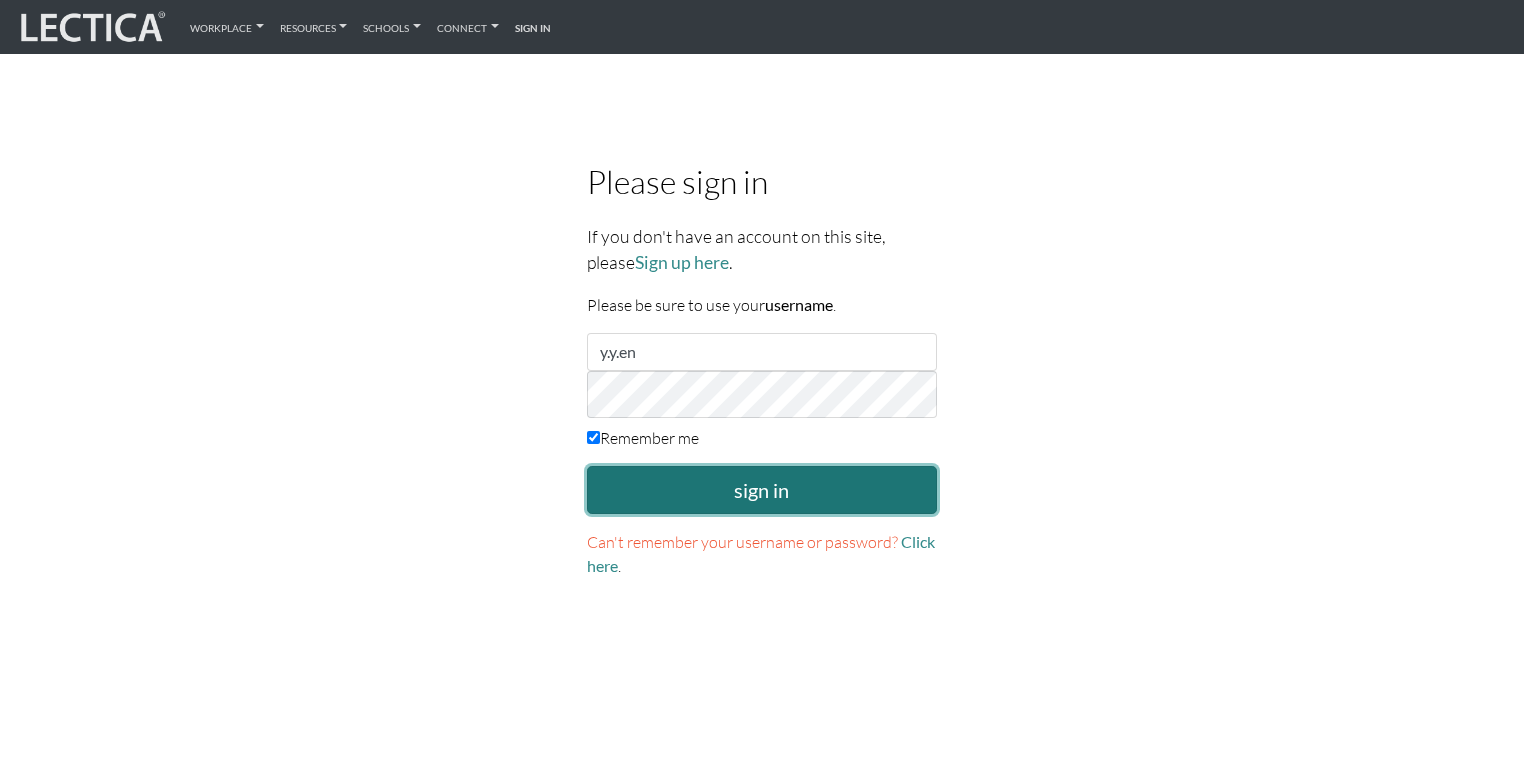 click on "sign in" at bounding box center (762, 490) 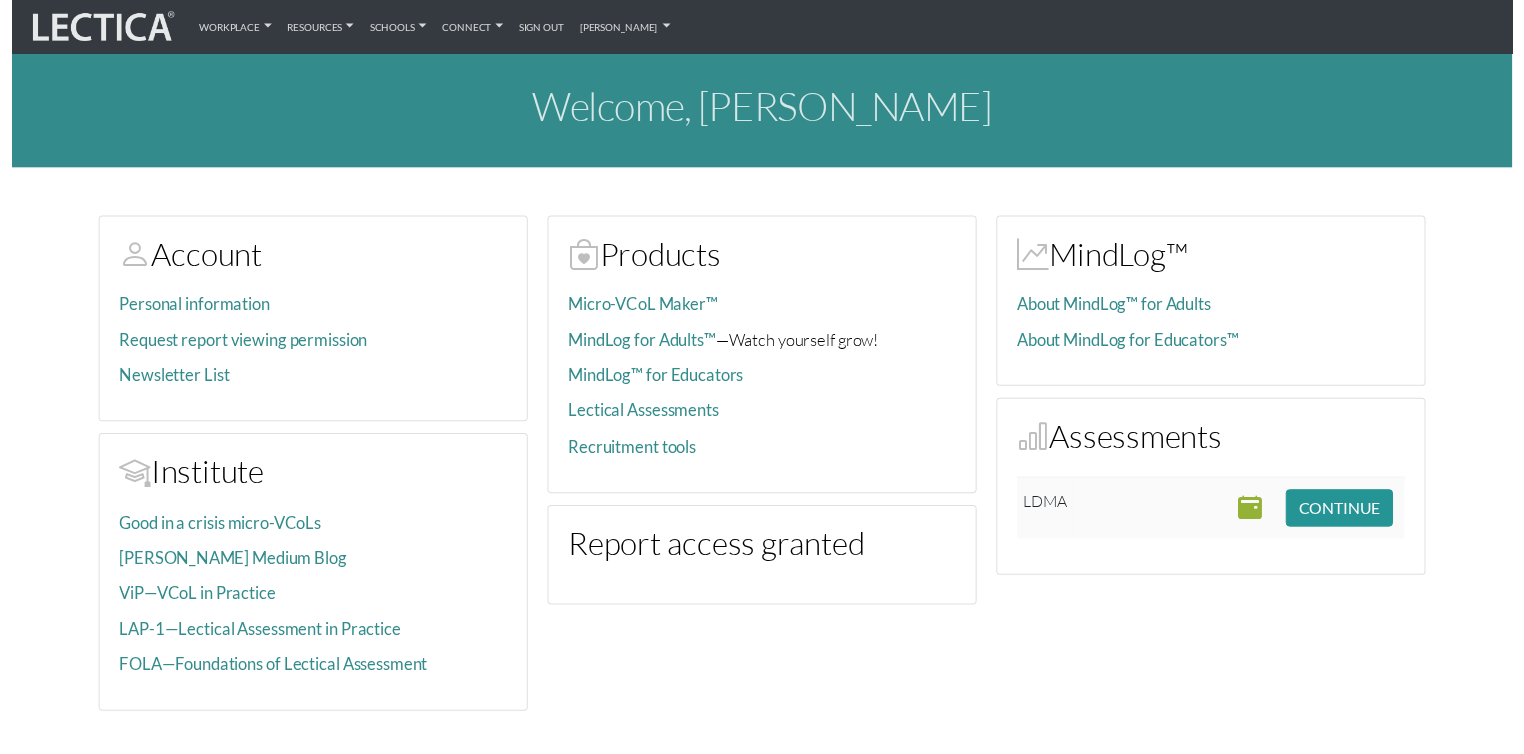 scroll, scrollTop: 0, scrollLeft: 0, axis: both 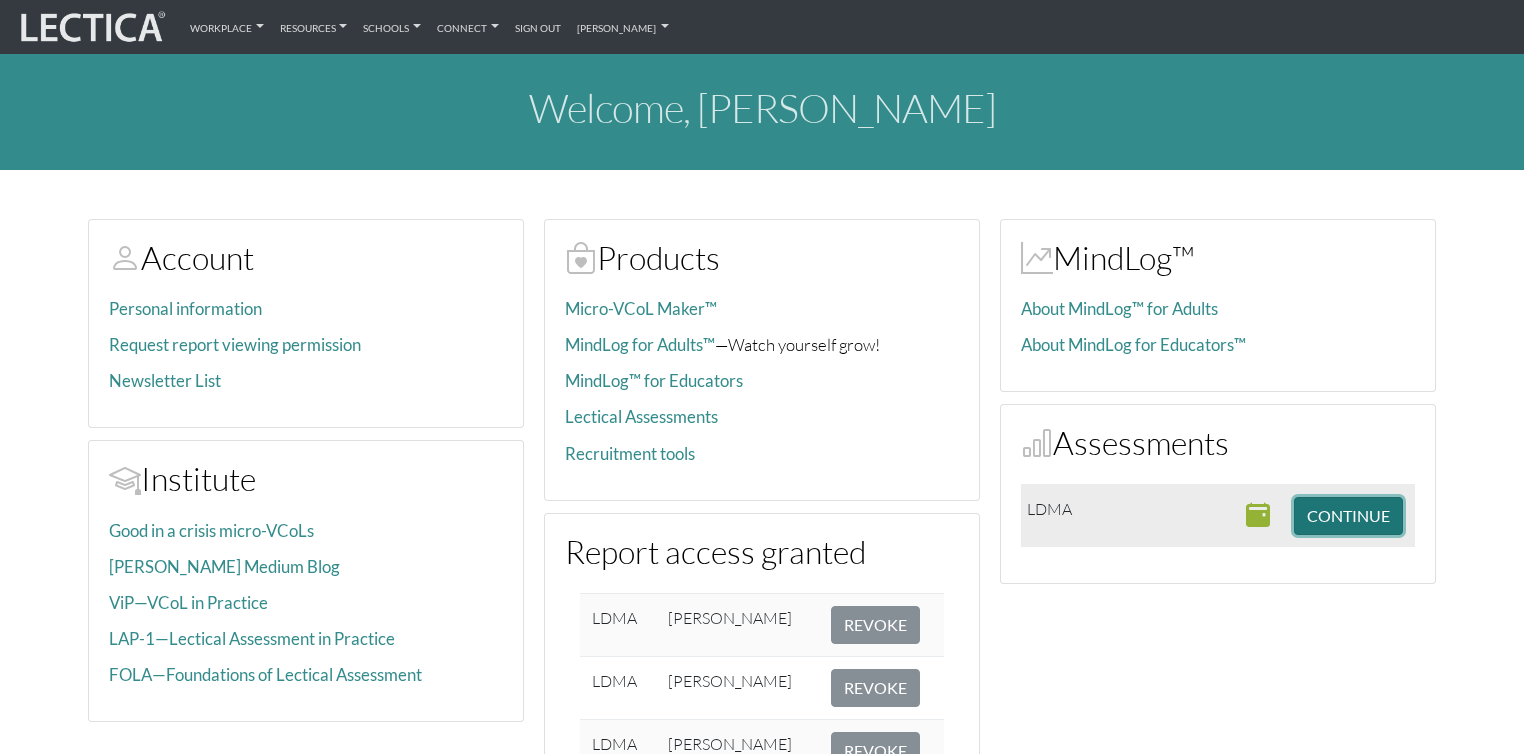 click on "CONTINUE" at bounding box center (1348, 516) 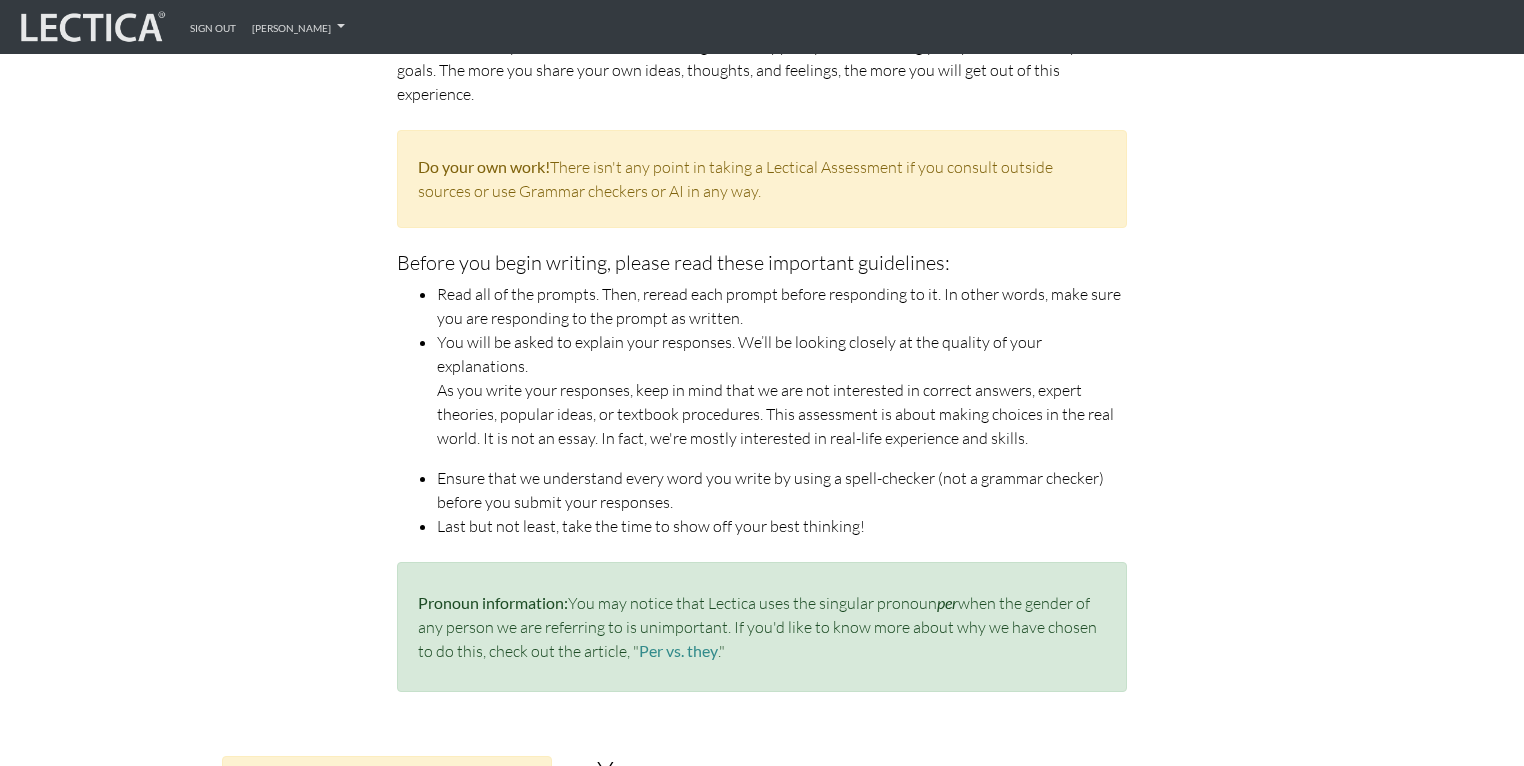 scroll, scrollTop: 1328, scrollLeft: 0, axis: vertical 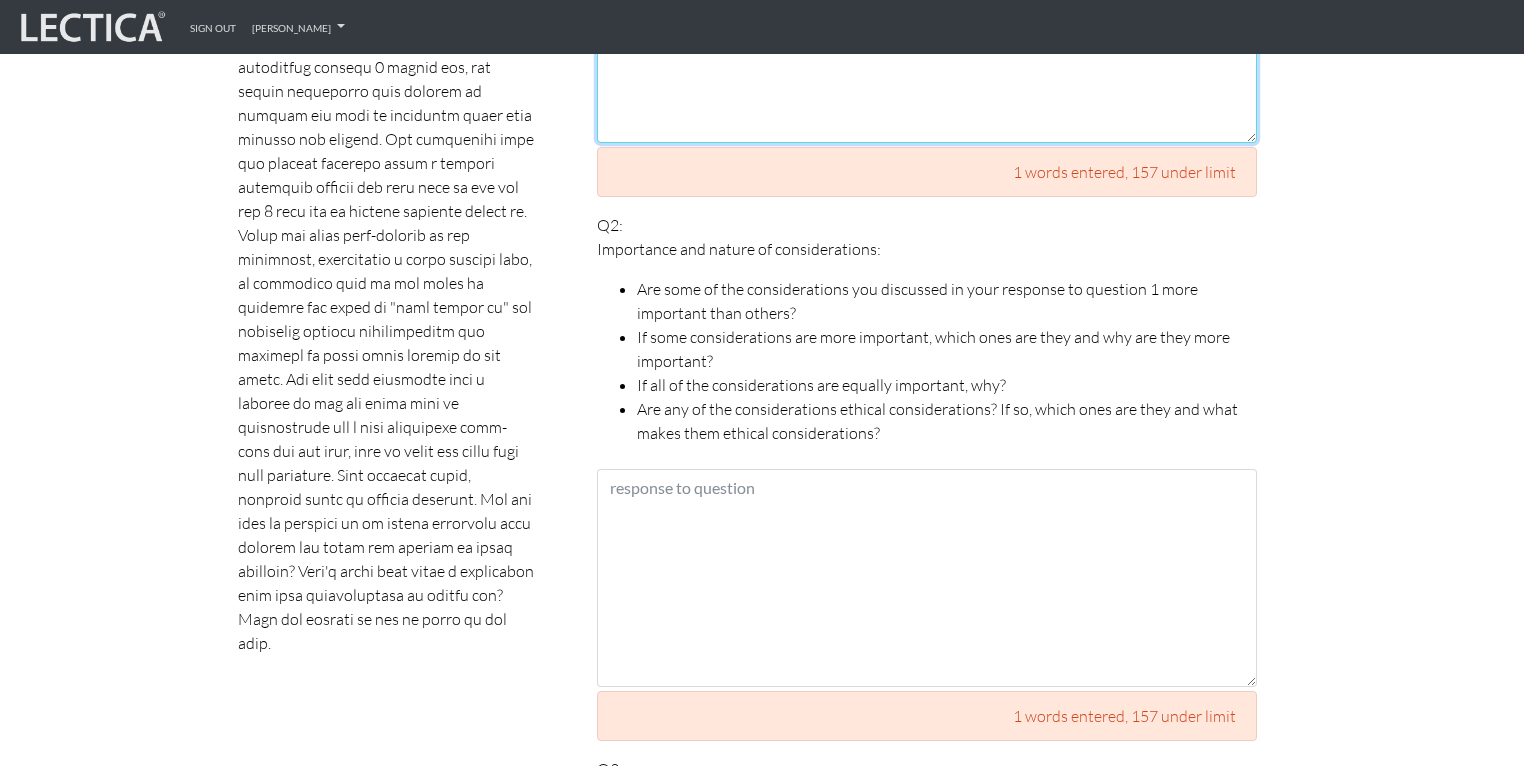 click at bounding box center (927, 34) 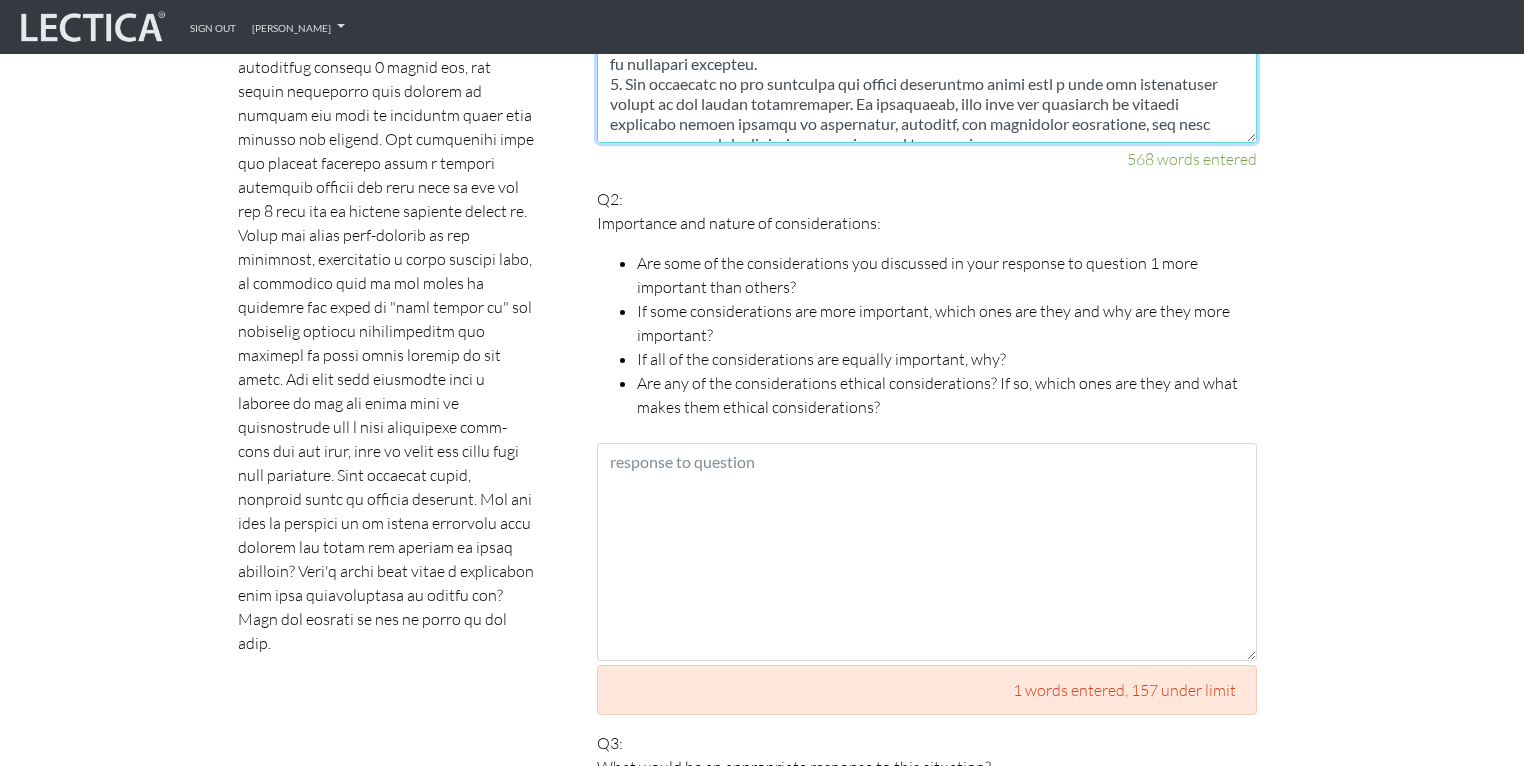 scroll, scrollTop: 604, scrollLeft: 0, axis: vertical 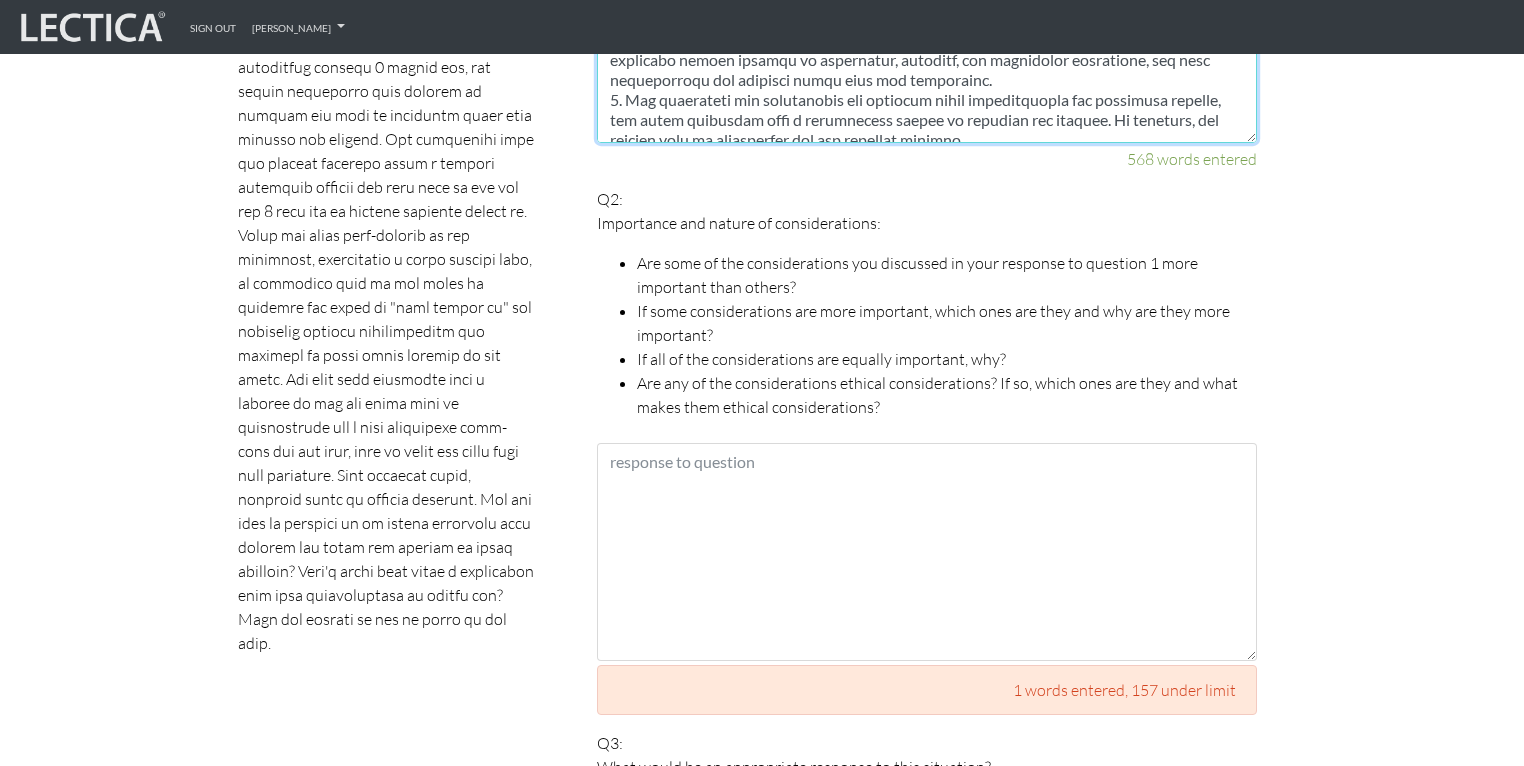 click at bounding box center [927, 34] 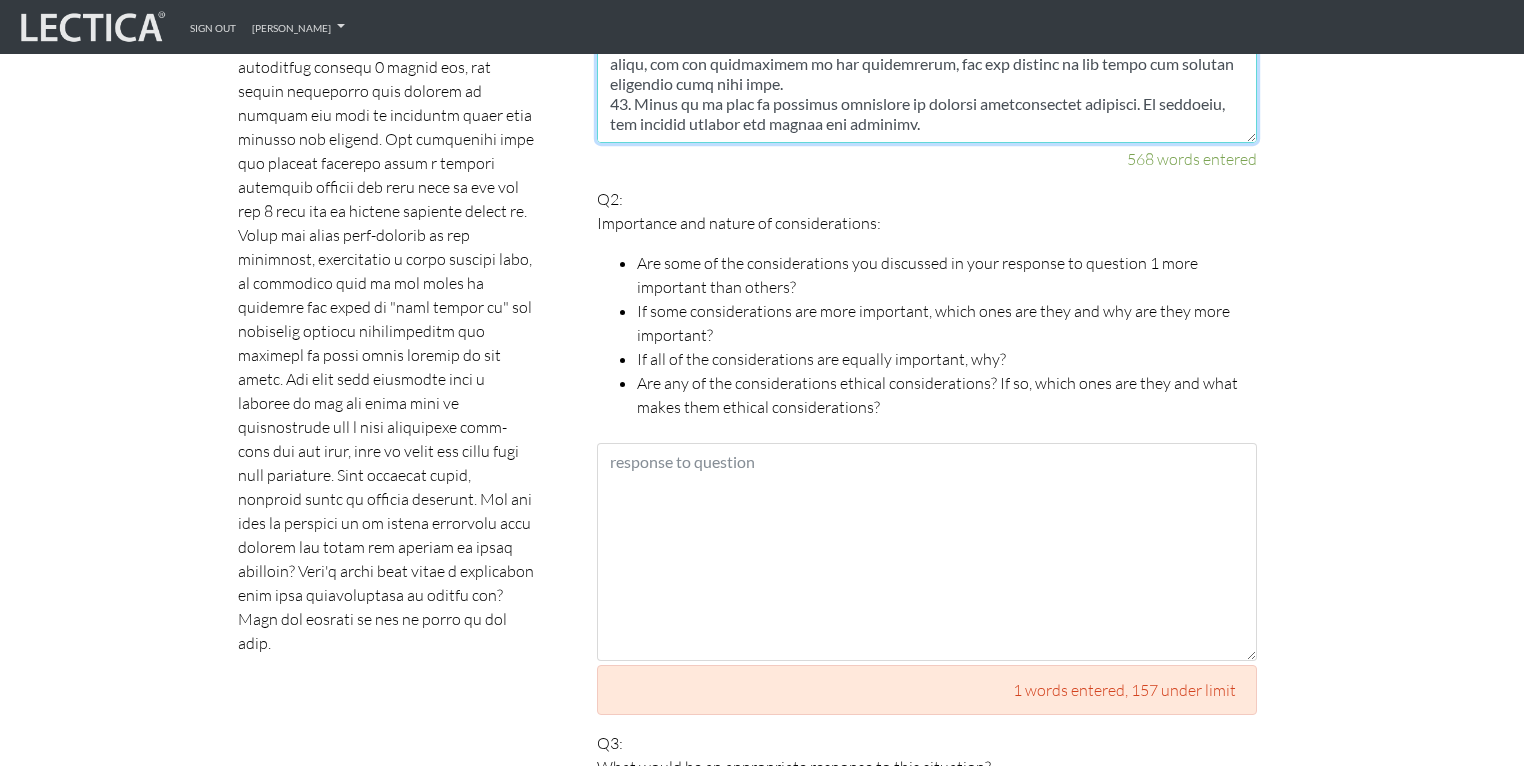 scroll, scrollTop: 1574, scrollLeft: 0, axis: vertical 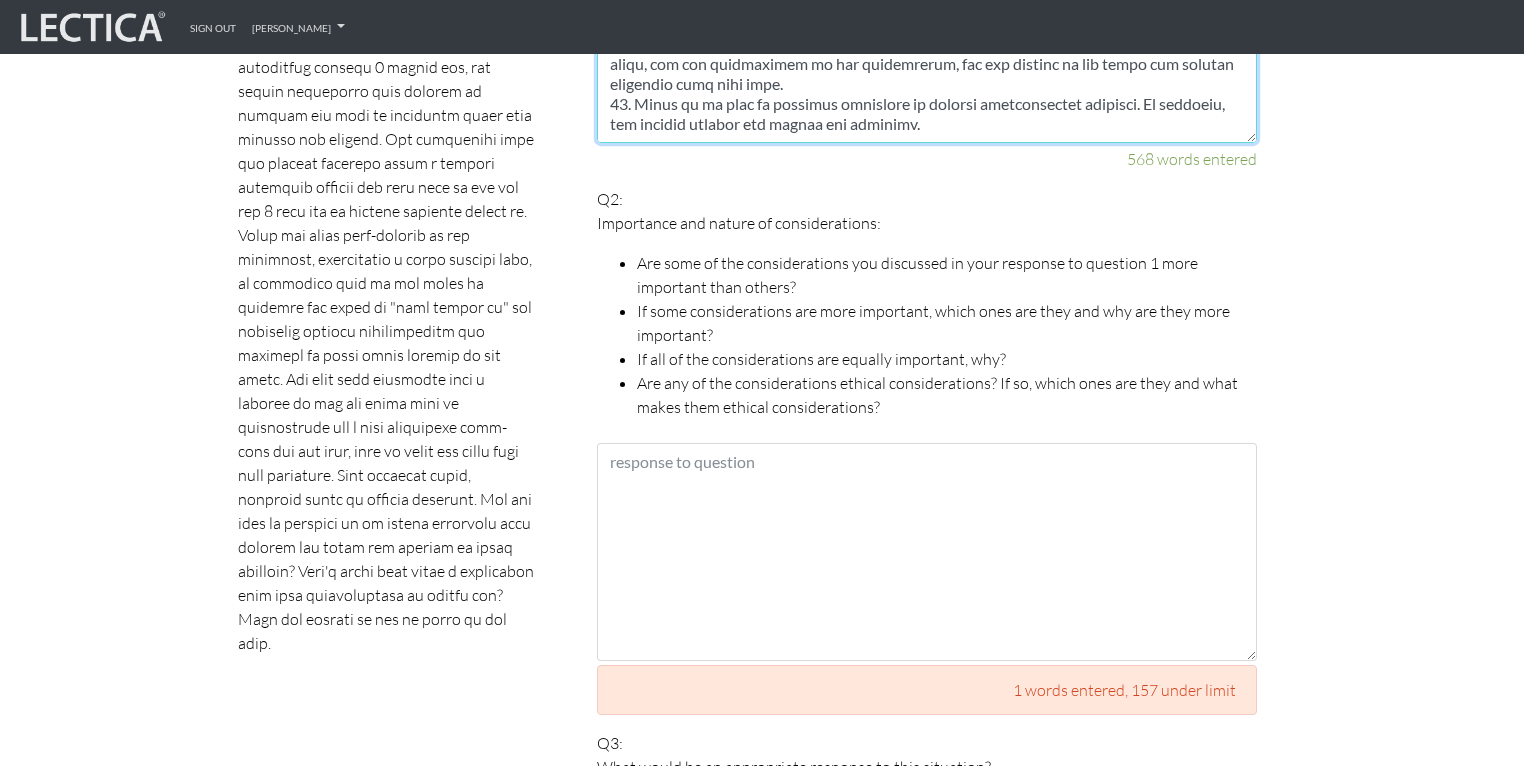 type on "The items to be considered are as follows. Characteristics refer to the consciousness, cognition, abilities, and knowledge unique to each individual.
1. The situation of the world, era, society, economy, technology, product market, labor market, and financial market
2. The situation, characteristics, and behavior of the company's shareholders
3. The situation, characteristics, and behavior of customers, and relationships with customers
4. The business situation, products, systems, mechanisms, business processes, and decision-making processes of the company and its other offices
5. The organizational culture and relationships in the company and its other offices
6. The situation, behavior, and characteristics of the executive team and senior management team
7. The situation, behavior, and characteristics of newly appointed executives
8. The situation, behavior, and characteristics of the company's and other managers
9. The situation, behavior, and characteristics of the company's and other group members
10..." 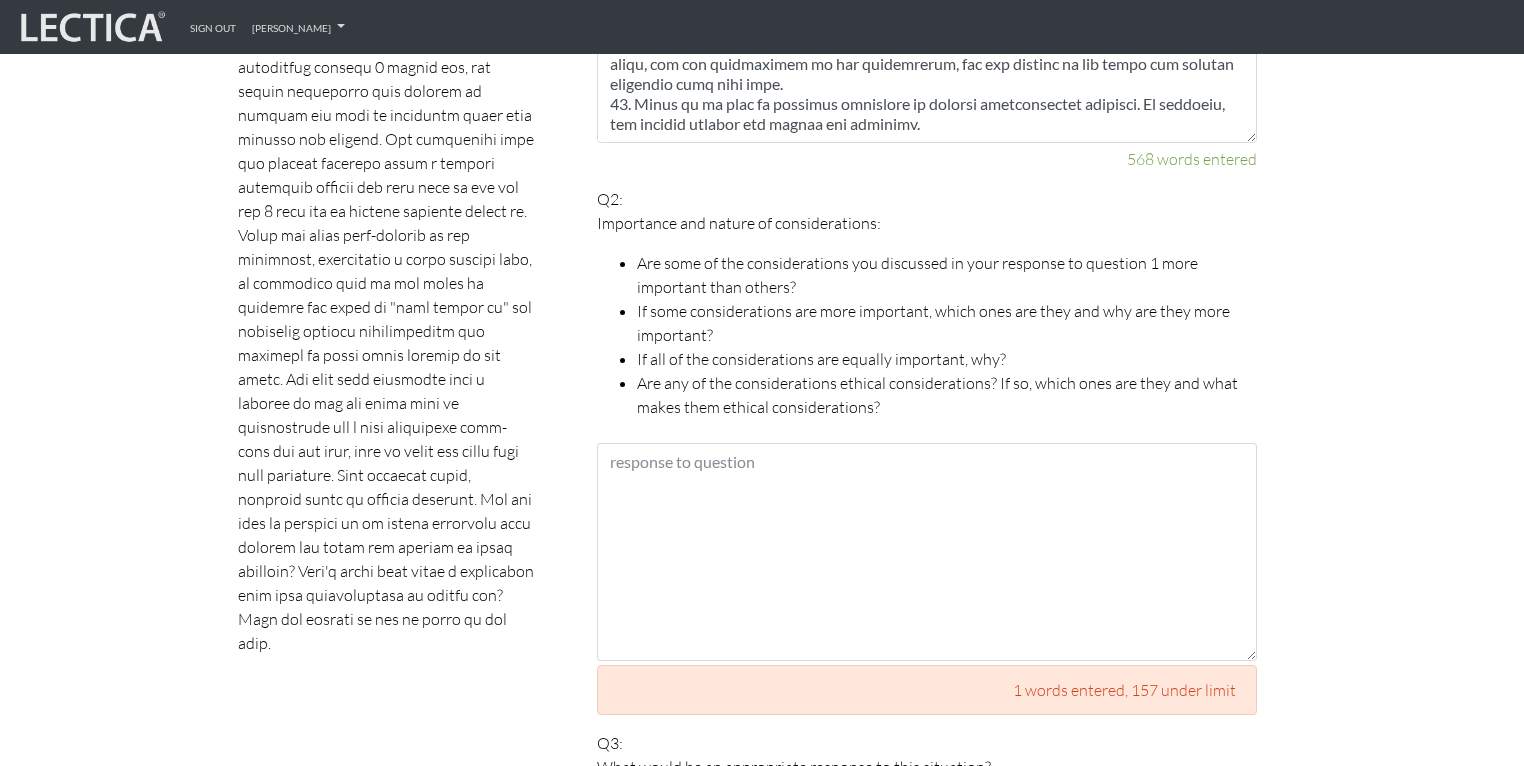 click on "Your responses
For CLAS to score accurately, each answer must be between  158  and  600  words in length.
Q1:  What are the most important things to consider in the scenario? Why?
Take a moment to reread the scenario, then make a list of everything you would need to consider before deciding how to handle the situation.
Describe each consideration in a way that will help us understand how you see it.
Explain why each consideration is important. (Feel free to include considerations that go beyond the immediate situation.)
568 words entered
Q2:  Importance and nature of considerations:
Are some of the considerations you discussed in your response to question 1 more important than others?
If some considerations are more important, which ones are they and why are they more important?
If all of the considerations are equally important, why?
, 157 under limit   Q3:" at bounding box center [927, 1087] 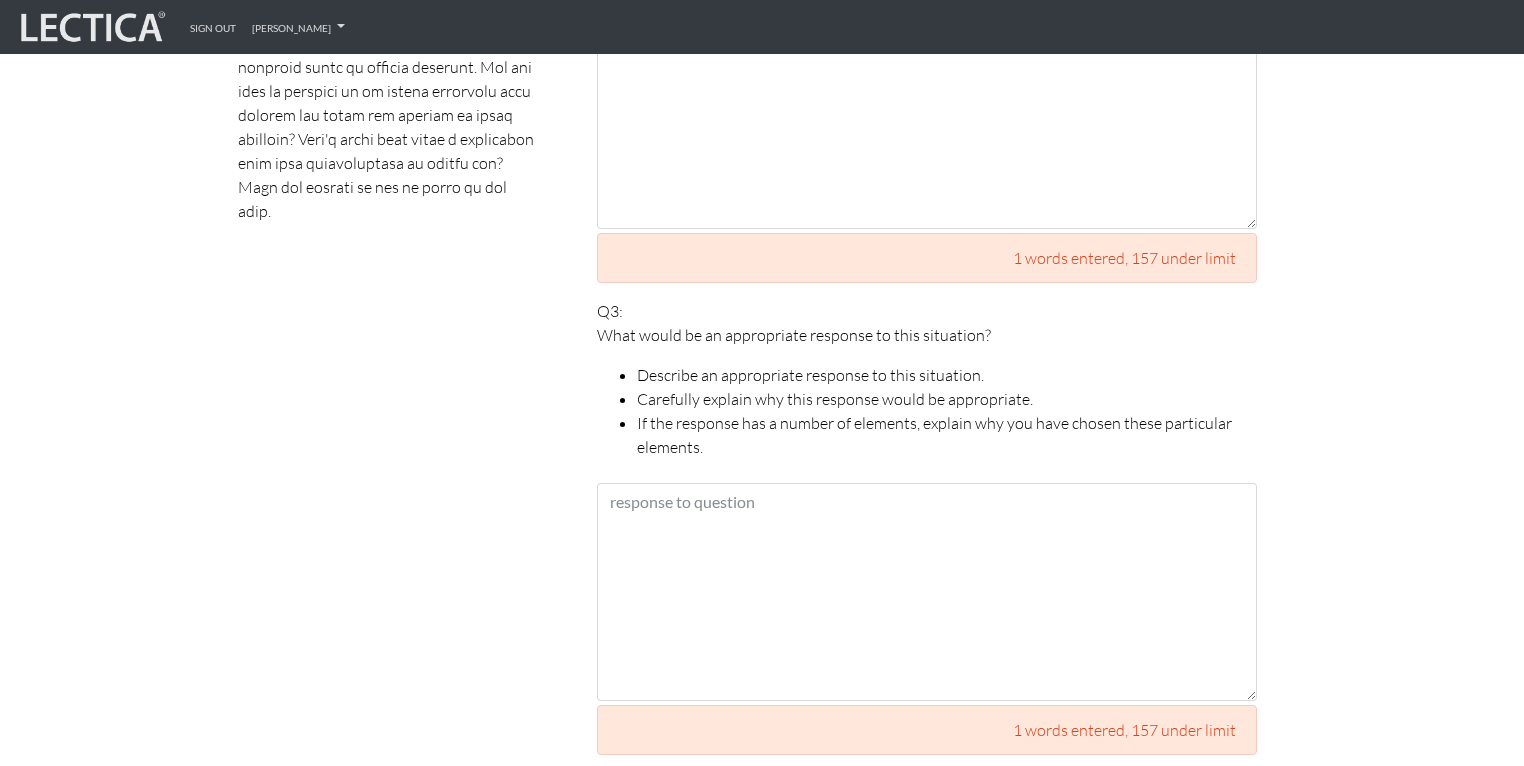 scroll, scrollTop: 1808, scrollLeft: 0, axis: vertical 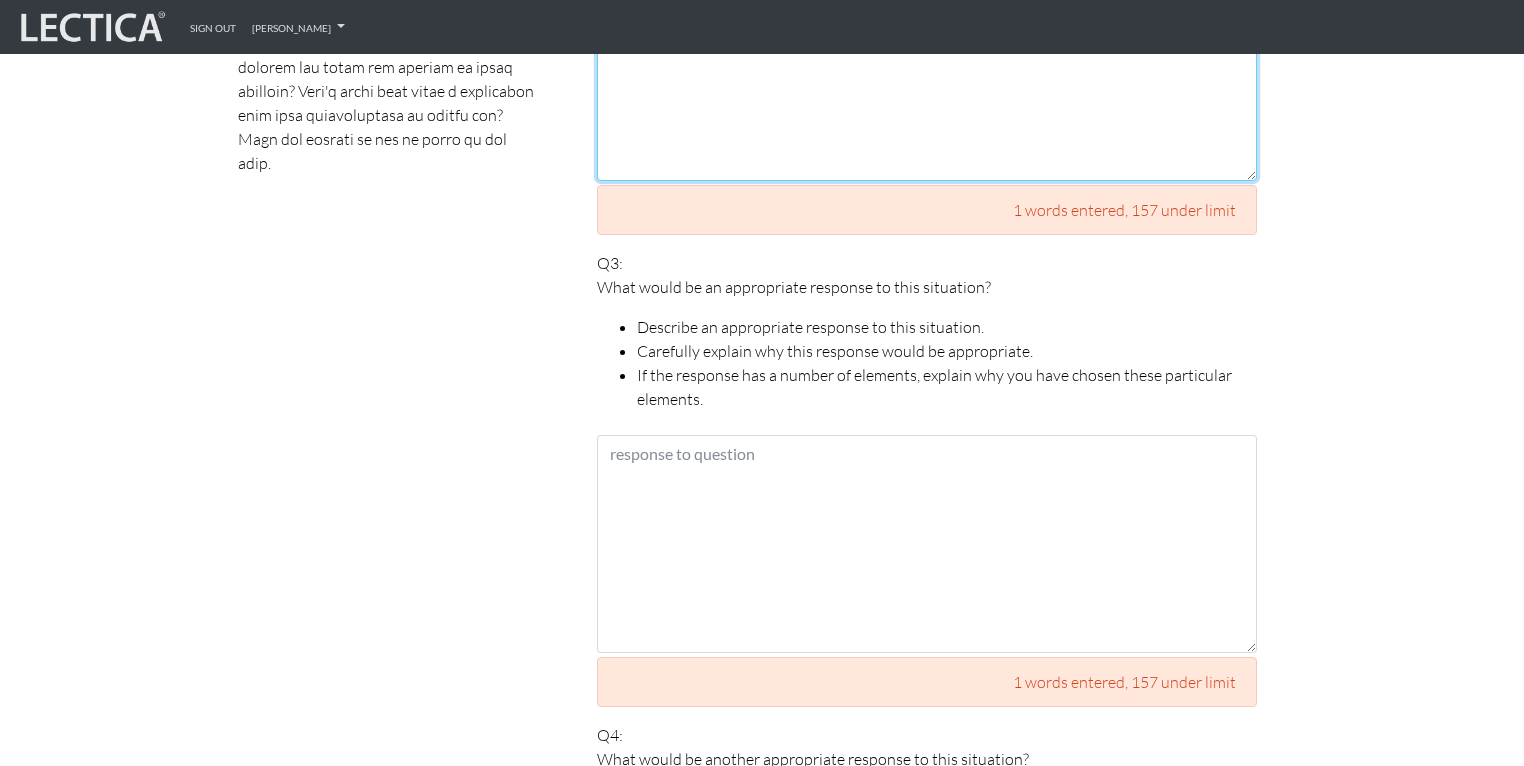 click at bounding box center [927, 72] 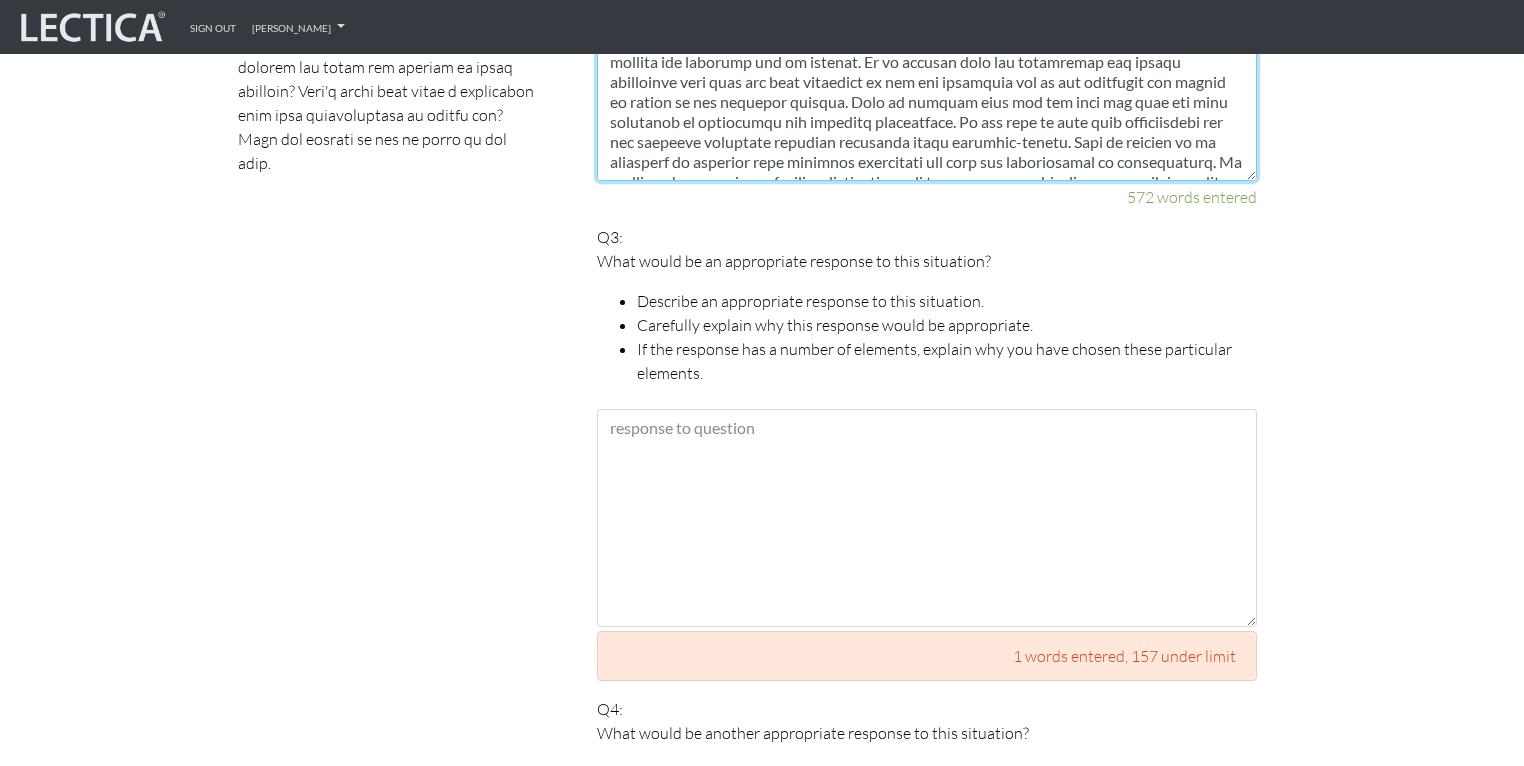 scroll, scrollTop: 1836, scrollLeft: 0, axis: vertical 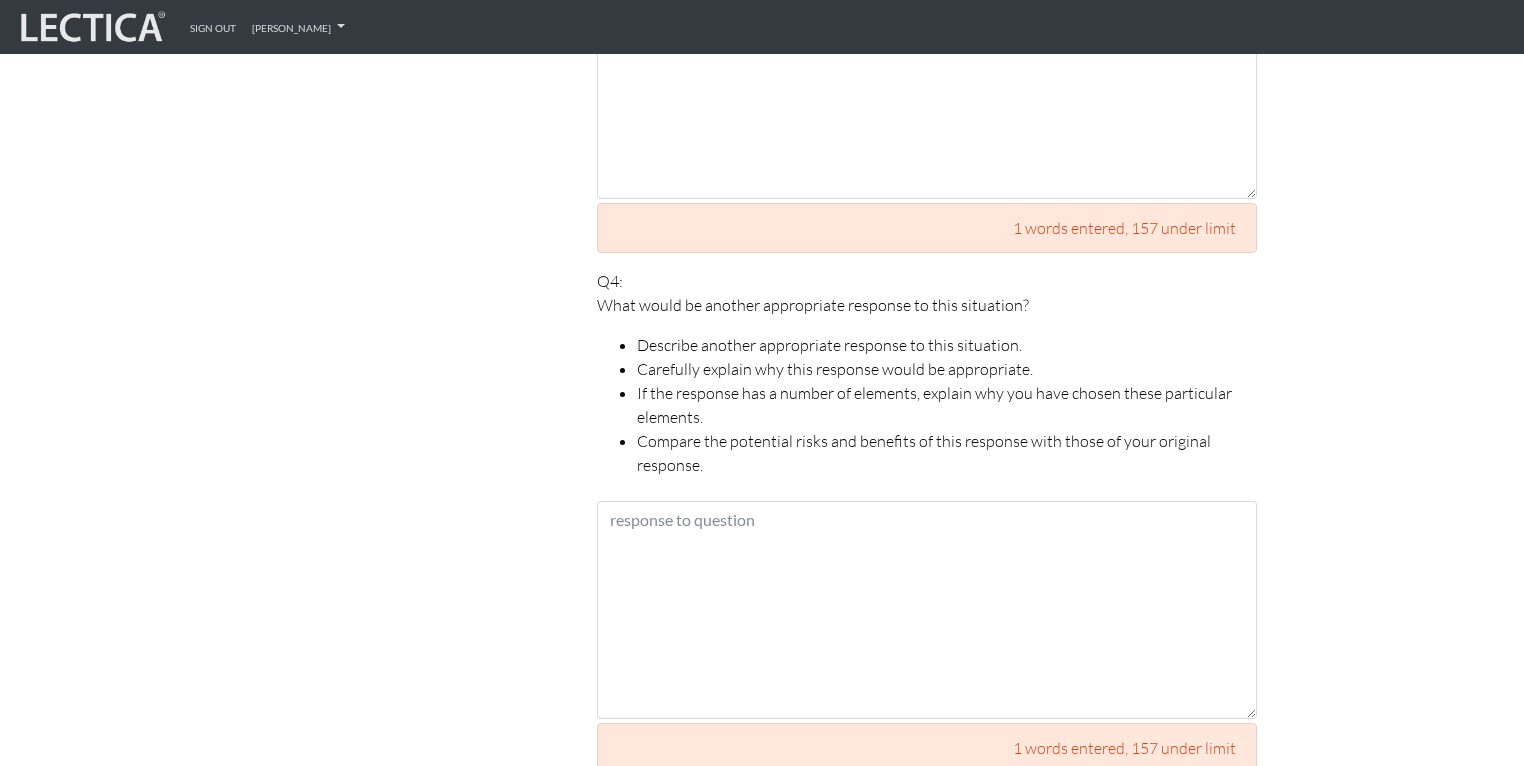 type on "The degree of importance varies depending on which part of this case you focus on, but I will analyze it by focusing on the structure of the problem.
First, it can be said that 1) the external environment and 3) the customer are more important. The reasons and analysis are as follows. It is thought that the management and senior management team have the most influence on the new executive who is the initiator and person in charge of the proposed project. This is because they are the ones who have the most influence in interviews and internal evaluations. It can also be said that shareholders and the business situation strongly influence their decision-making. This is because it is important to maintain good business conditions and meet the expectations of shareholders. In order to maintain good business conditions, it is necessary to continue to meet the changing needs of customers as the external environment changes. Therefore, it is thought that the external environment and customers have a large influe..." 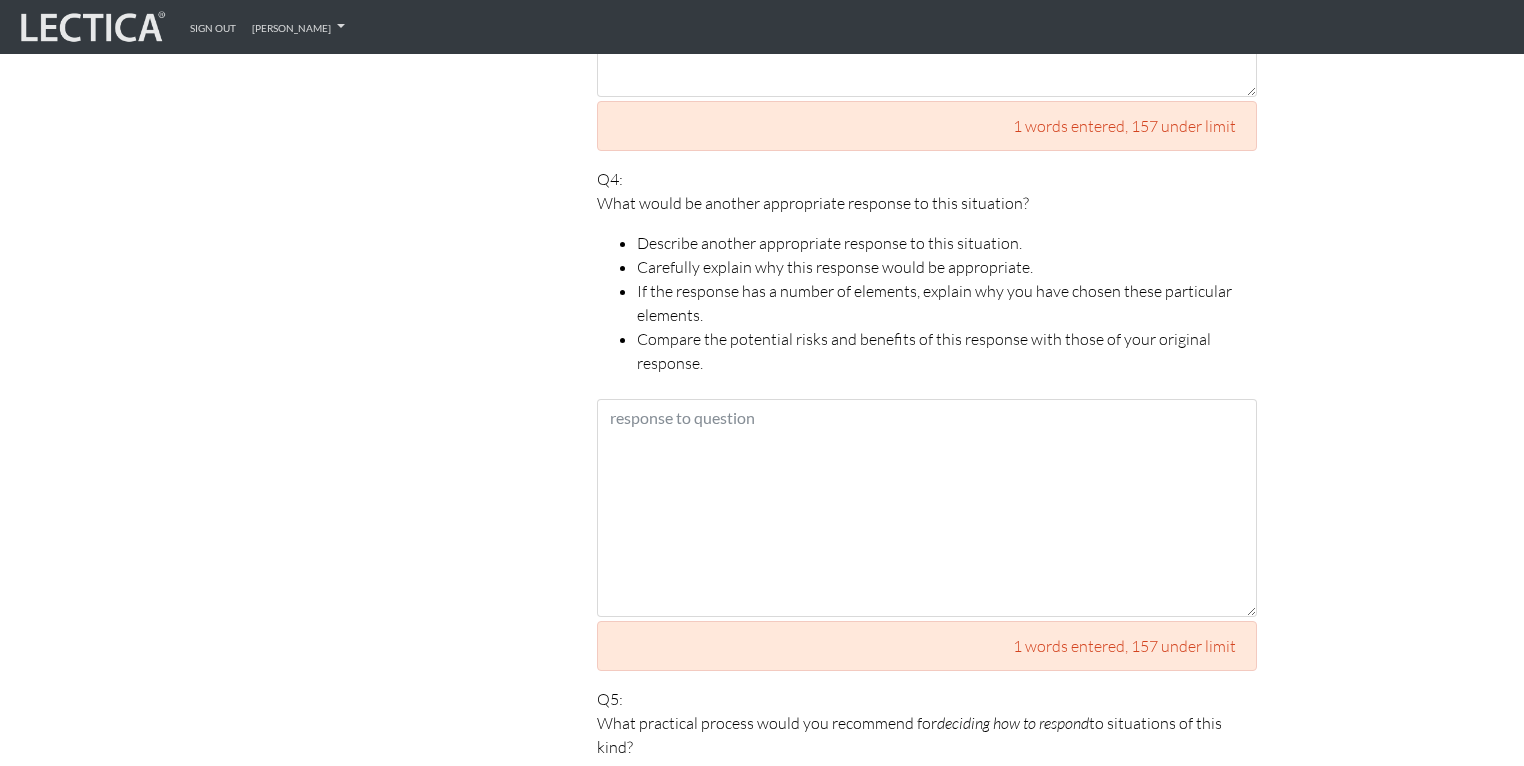 scroll, scrollTop: 2476, scrollLeft: 0, axis: vertical 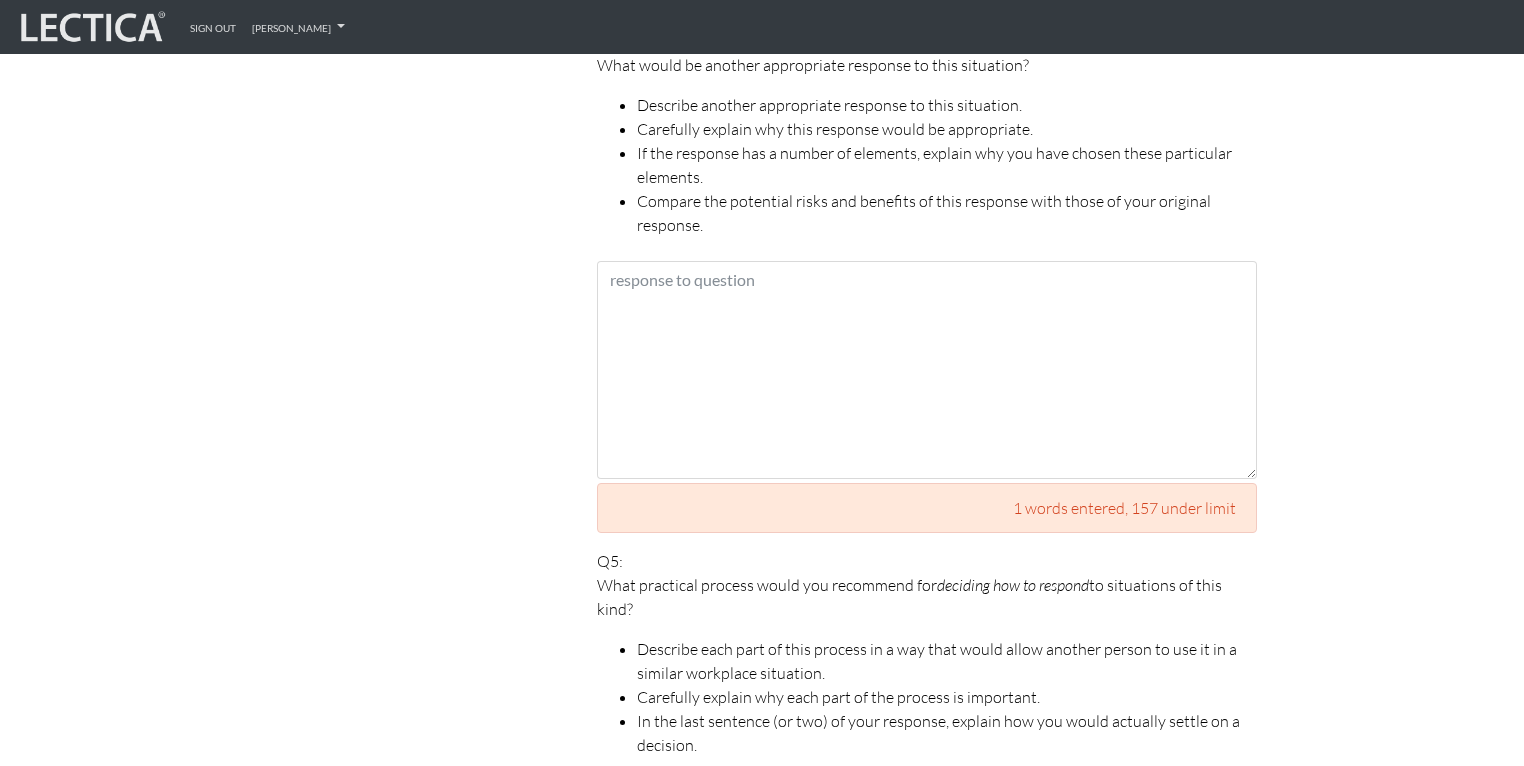 click at bounding box center [927, -150] 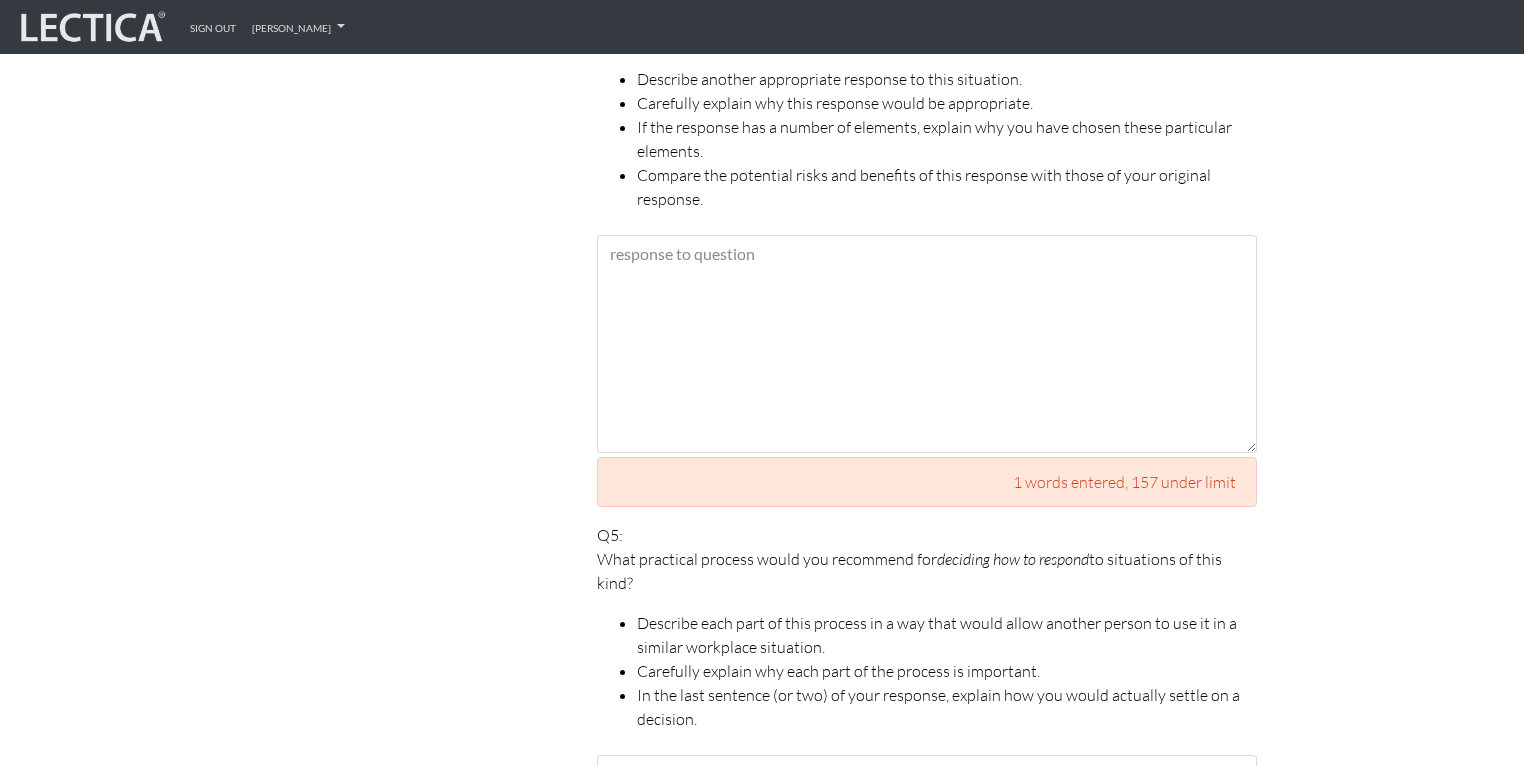 type on "The analysis will be carried out while referring to the above structure. First of all, I think it is important to grasp the changes in the external environment and customer needs. This is because it is believed that these greatly change the business situation and strongly influence the formation of expectations and instructions for new executives of the executive and senior management teams.
In addition, it is important to understand the influence of the systems and cultures of the company and other offices. This is because it is believed that the systems and cultures, which can be said to be the crystallization of past decisions made by the executive and senior management teams, form the standards for the quality of decisions made by all executives and employees, and consensus is formed in a manner that matches these standards.
In addition, it is necessary for all executives and employees to recognize the complexity of causal relationships and the variability of characteristics. This is because I believ..." 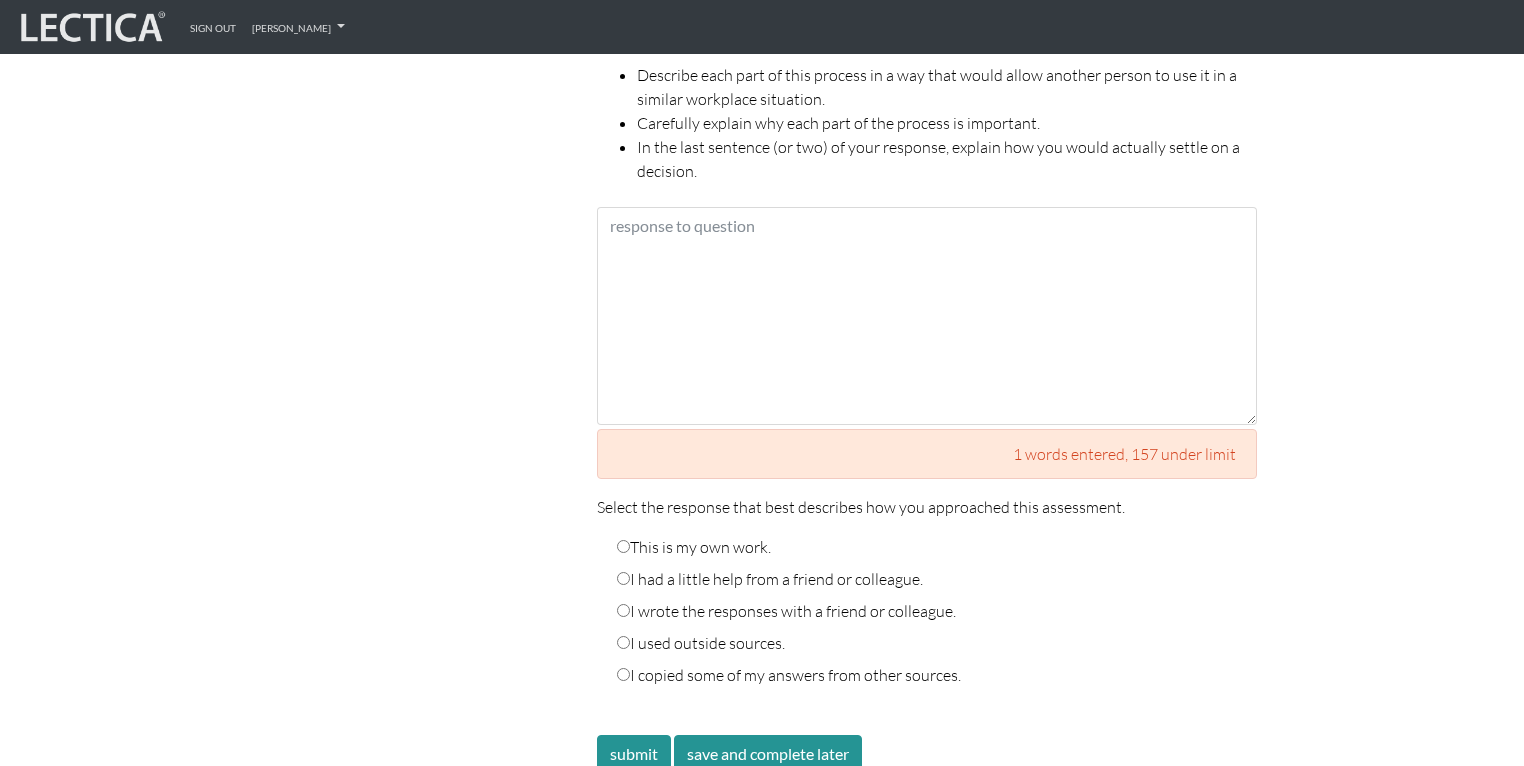 scroll, scrollTop: 3116, scrollLeft: 0, axis: vertical 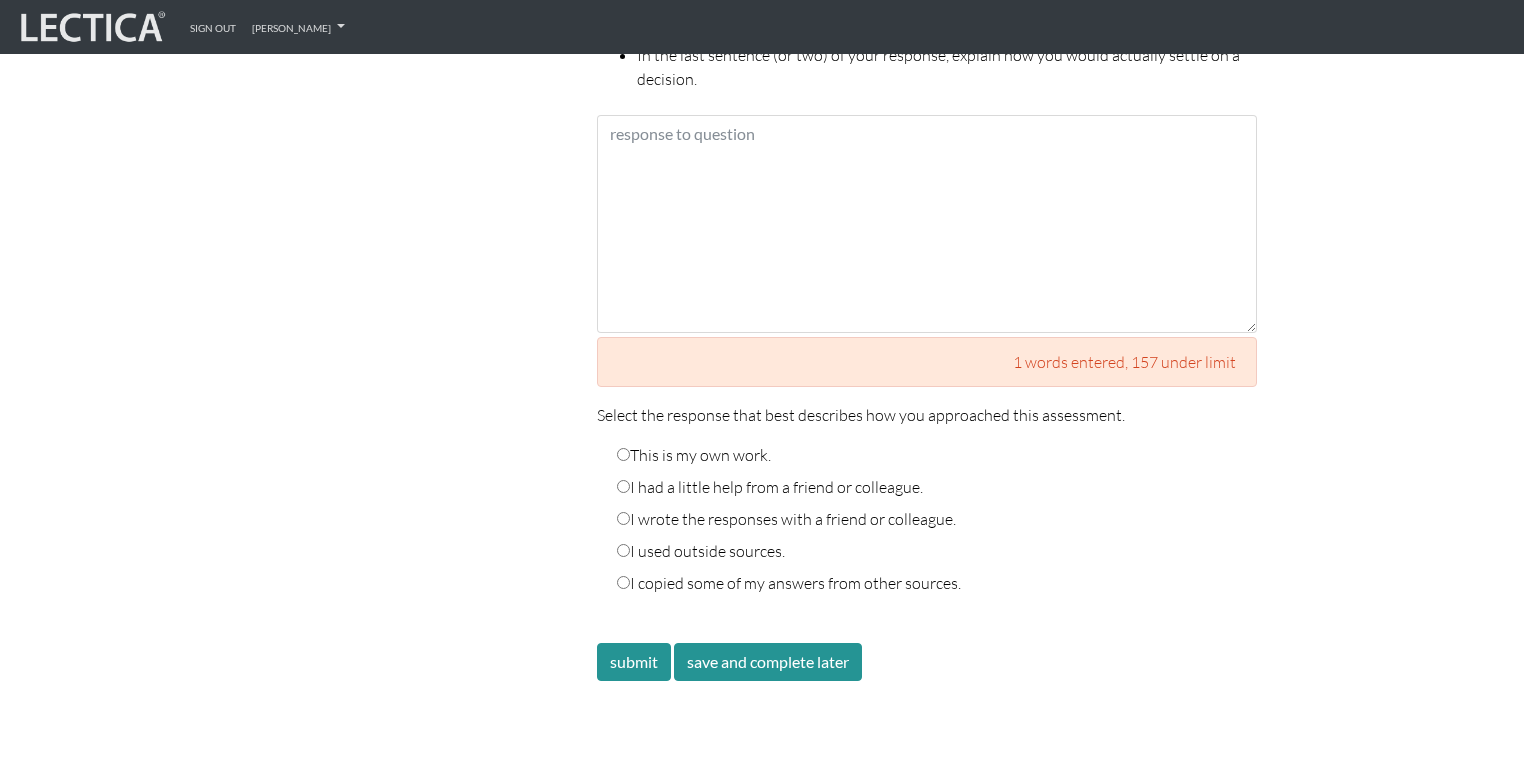 click at bounding box center (927, -296) 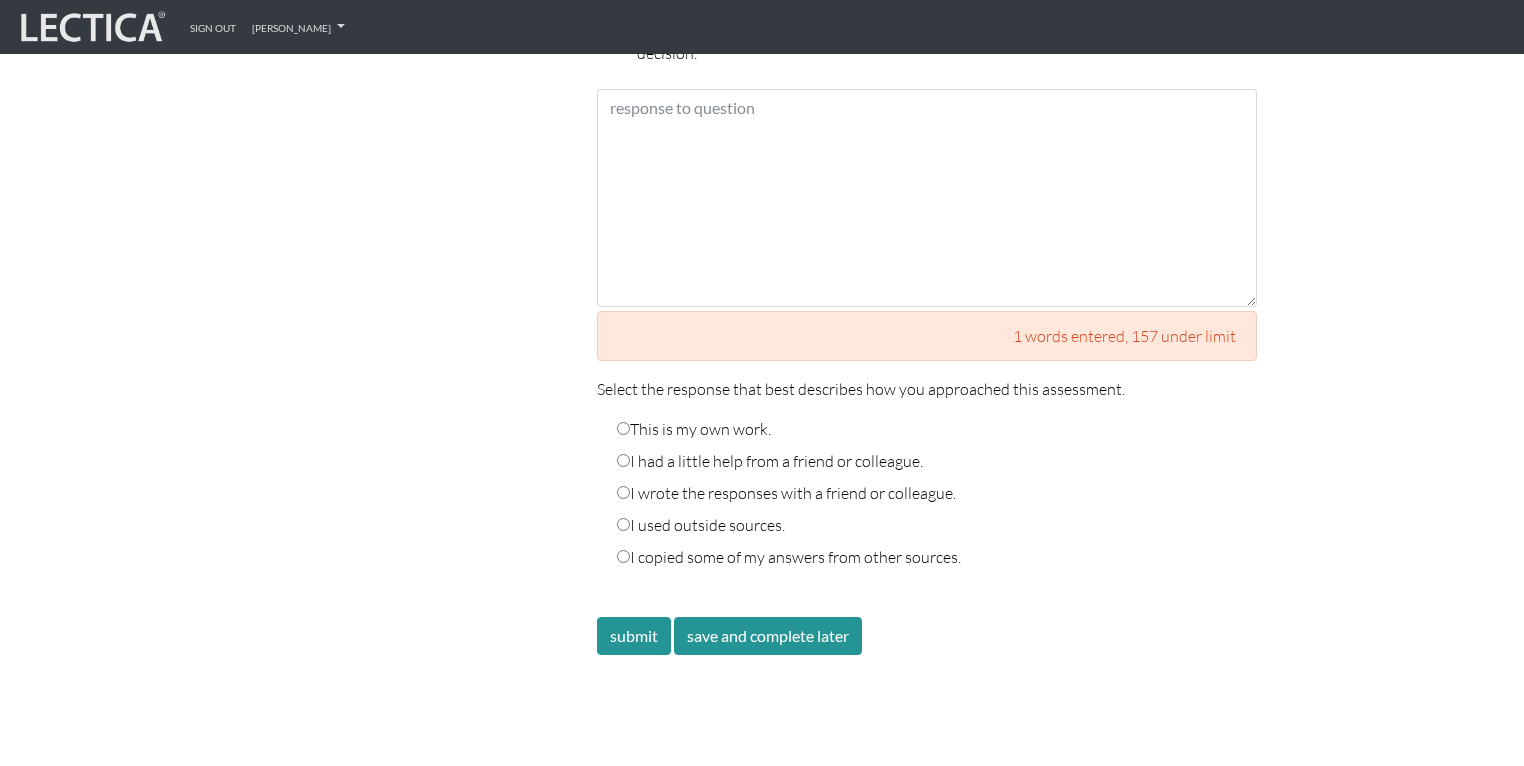 scroll, scrollTop: 1240, scrollLeft: 0, axis: vertical 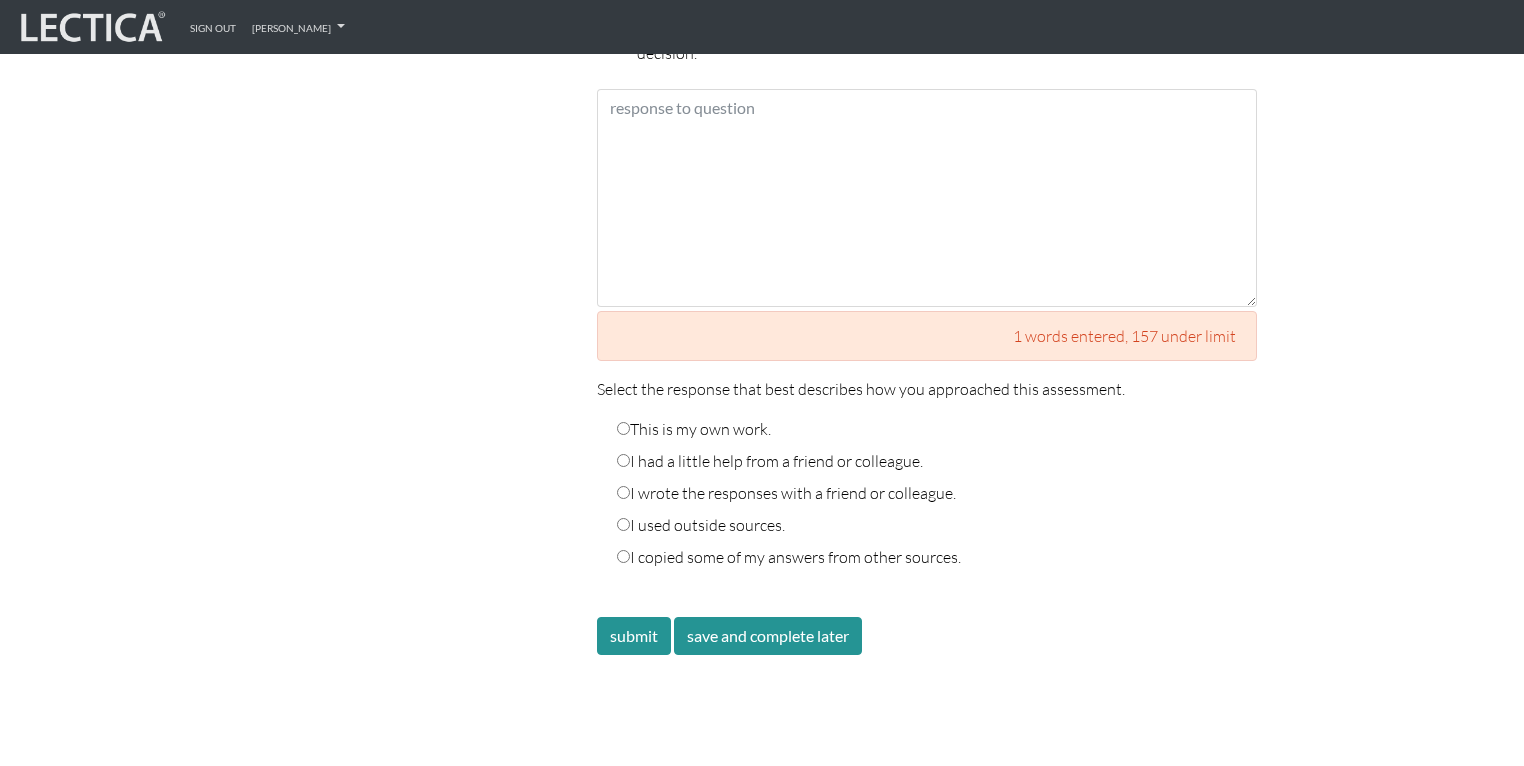 type on "The characteristic of the previous countermeasure is that it carefully unravels the various situations, assumptions, and influences one by one, and then leads to a solution through discussion by the entire organization. There are two limitations to this countermeasure. First, because it takes time to reach an agreement, there is a risk that the assumptions may change during the discussion, making the discussion itself irrelevant. Second, before receiving real feedback after the implementation of the proposed project, each person may not be able to verify their own hypothesis, and the discussion may lead to a conclusion that does not match the reality.
In this answer, we will analyze countermeasures to overcome this limitation.
First, start preparing to realize the proposed project of the new executive in a short time. This is because taking time to reach an agreement may cause the measure itself to become obsolete.
Second, it is necessary to explain to all executives and employees that the way of thinki..." 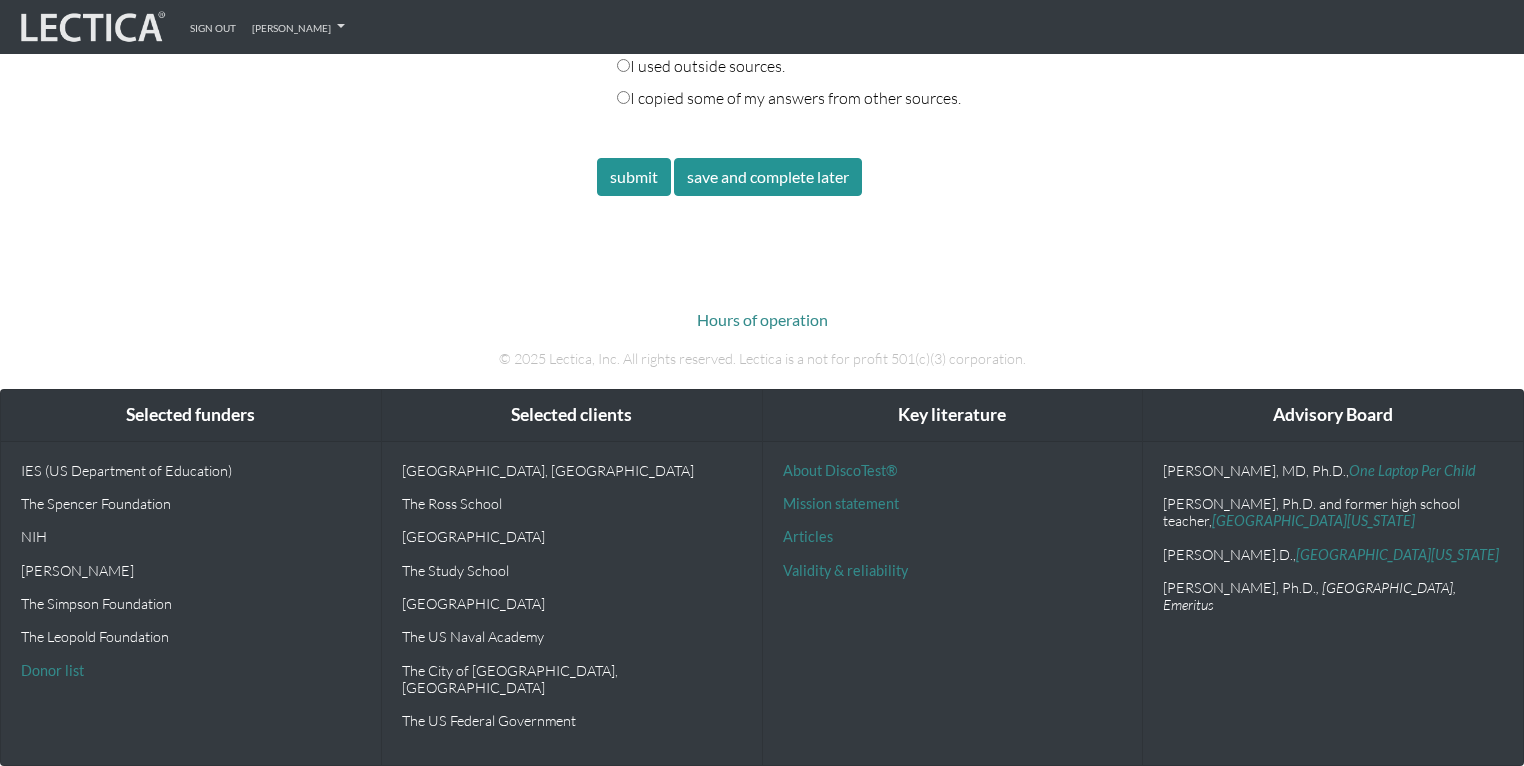 scroll, scrollTop: 3756, scrollLeft: 0, axis: vertical 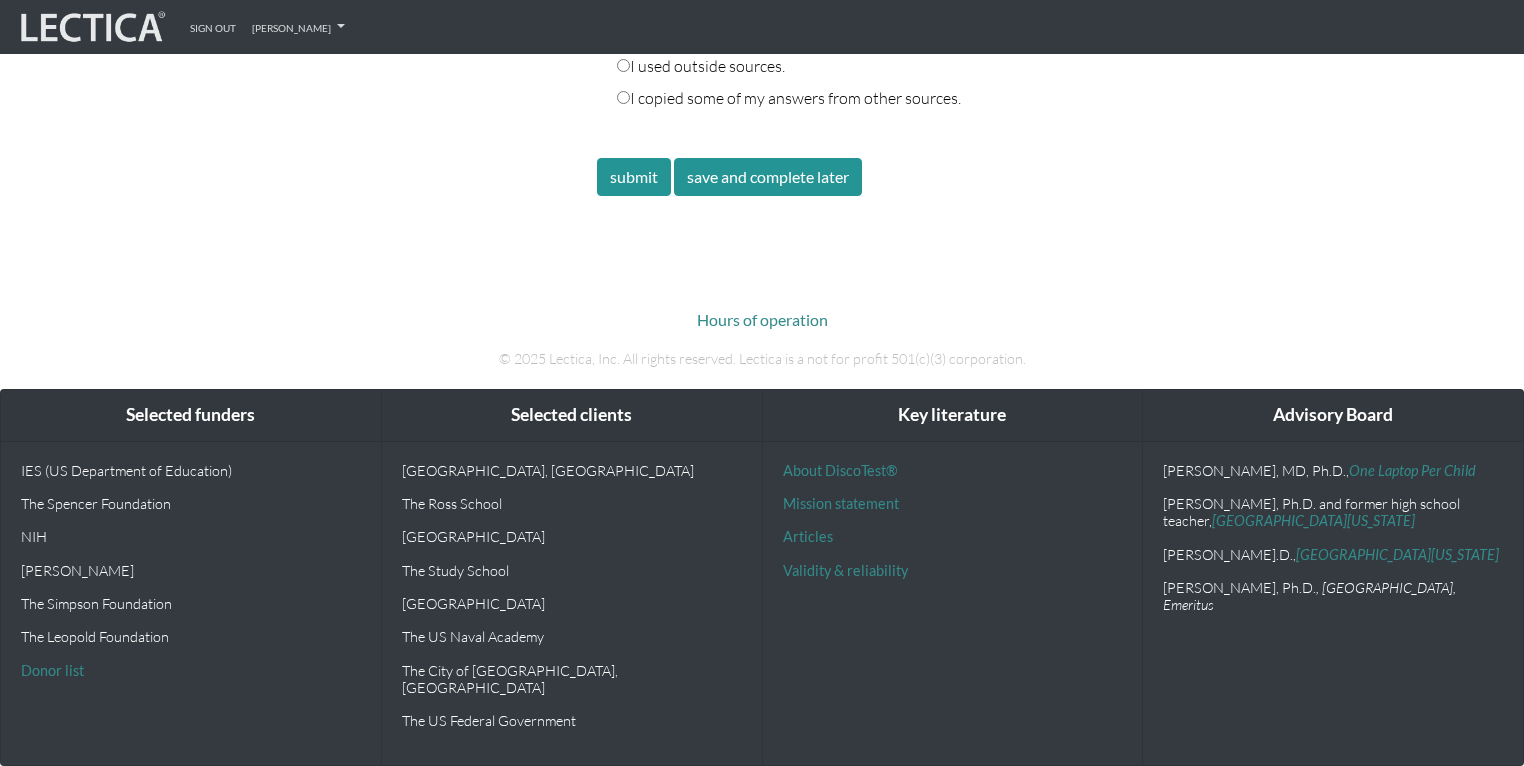 type on "The above two countermeasures have clarified the key points to keep in mind. First, everyone should quickly and with a certain degree of understanding agree on the current situation and problems, including changes in the external environment and customer needs, and act immediately. Second, by repeating this process, create a new culture of immediate agreement and immediate action. Third, everyone should have a common understanding of the complexity of causal relationships and the variability of characteristics, such as systems and culture. Fourth, build a safety net for people who cannot fully adapt to change. Fifth, agree in advance on the acceptable range of damage to the organization and the criteria for changing measures.
The implementation process based on these points is as follows.
① Create learning opportunities for all executives and employees to understand the complexity of causal relationships and the variability of characteristics, such as systems and culture.
② Determine the range of damage..." 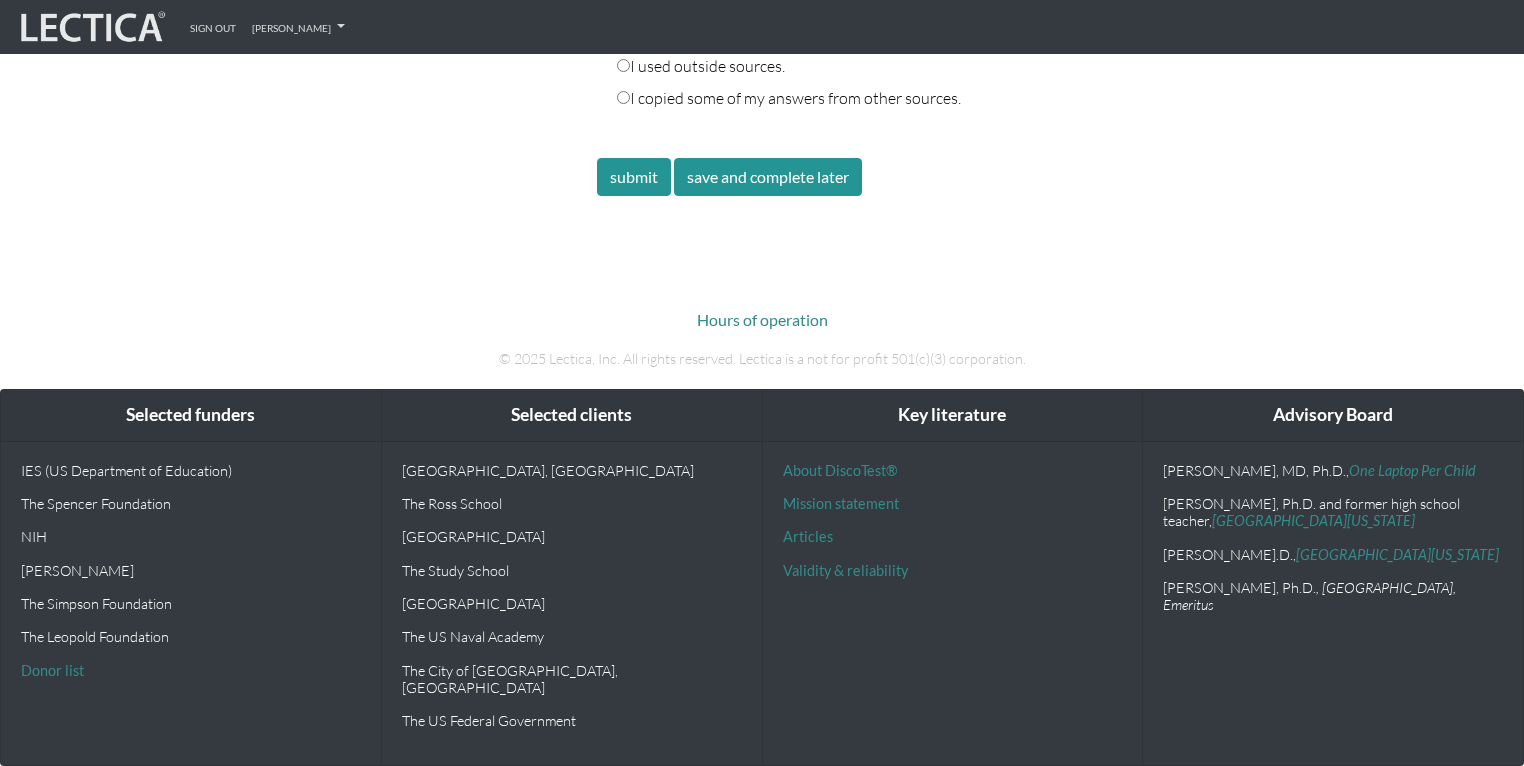 scroll, scrollTop: 4236, scrollLeft: 0, axis: vertical 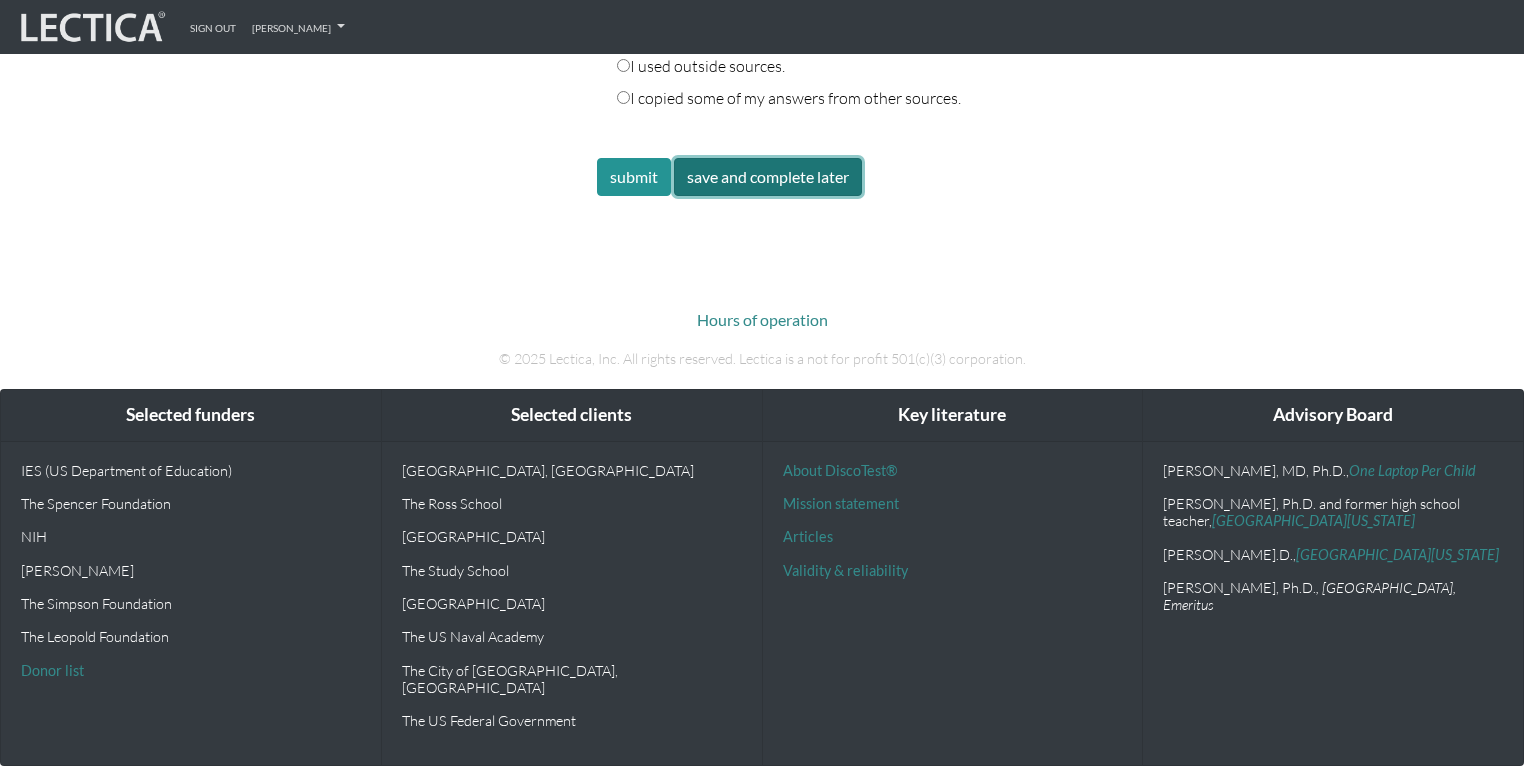 click on "save and complete later" at bounding box center [768, 177] 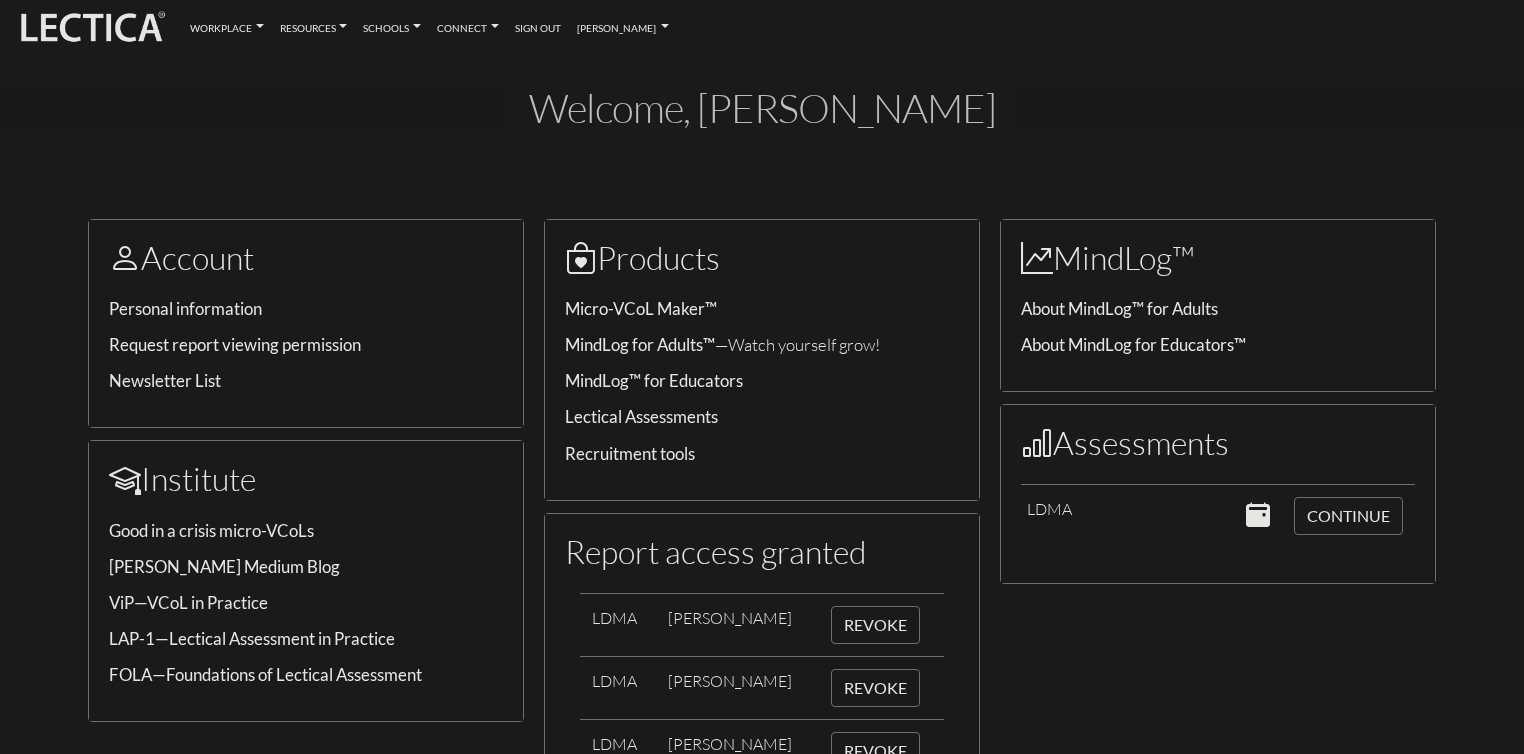 scroll, scrollTop: 0, scrollLeft: 0, axis: both 